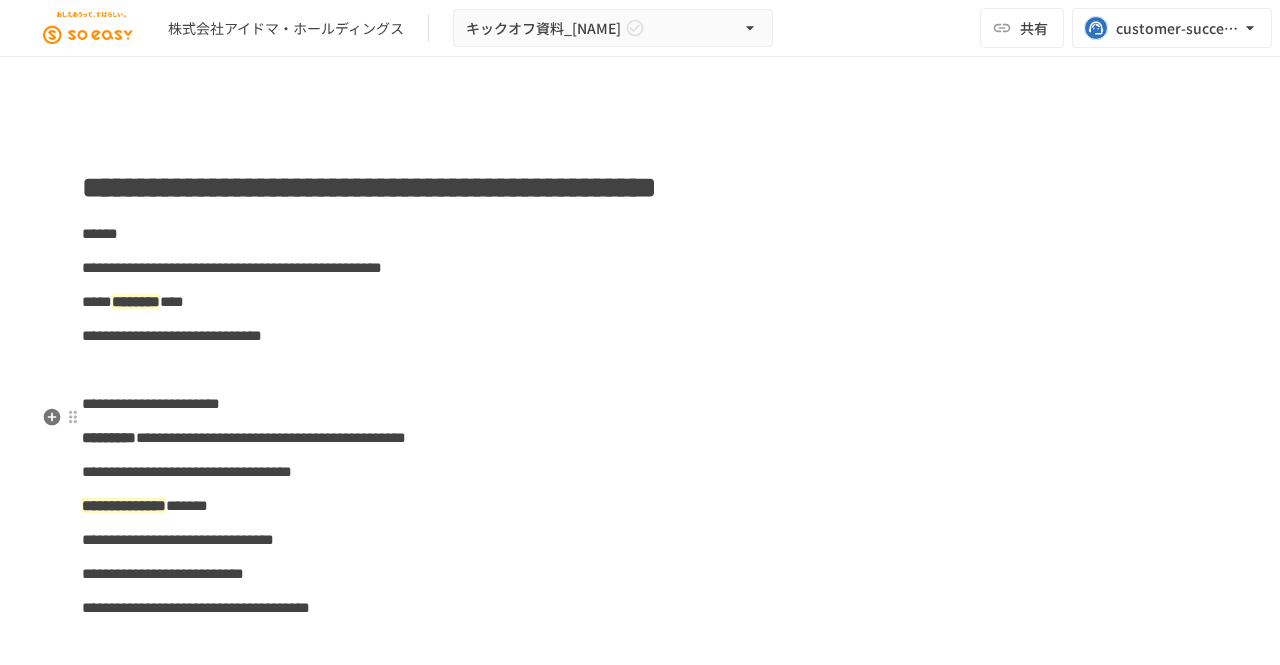 scroll, scrollTop: 0, scrollLeft: 0, axis: both 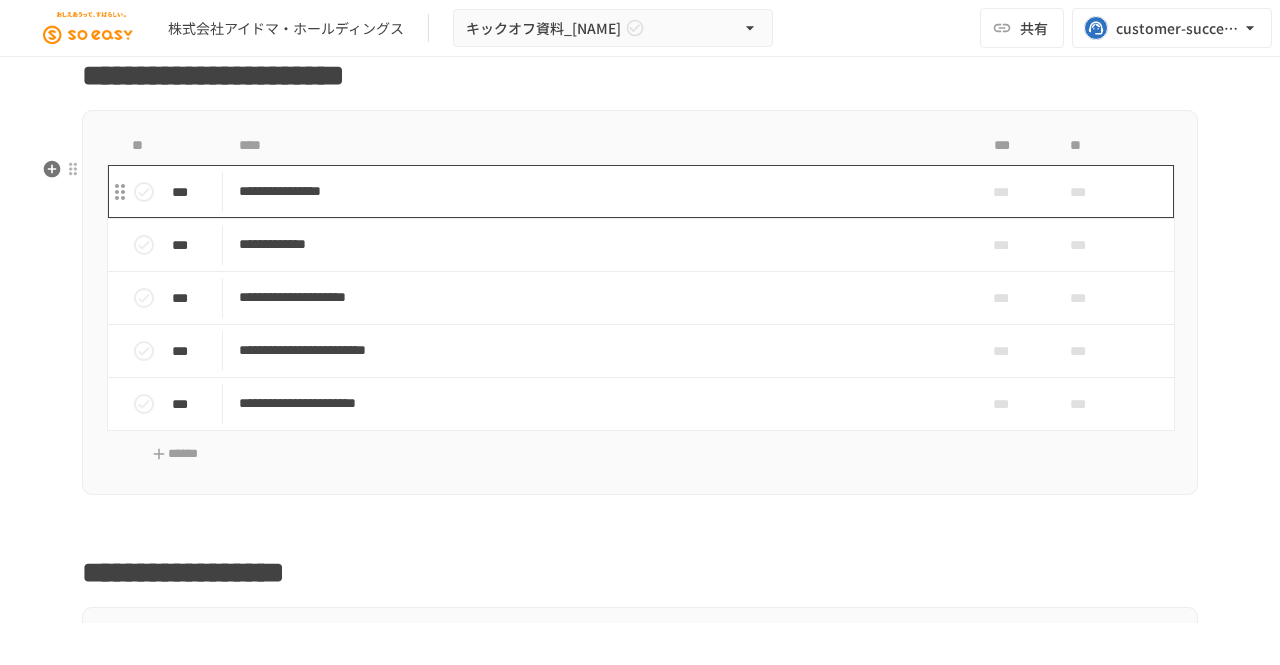 click on "**********" at bounding box center [598, 191] 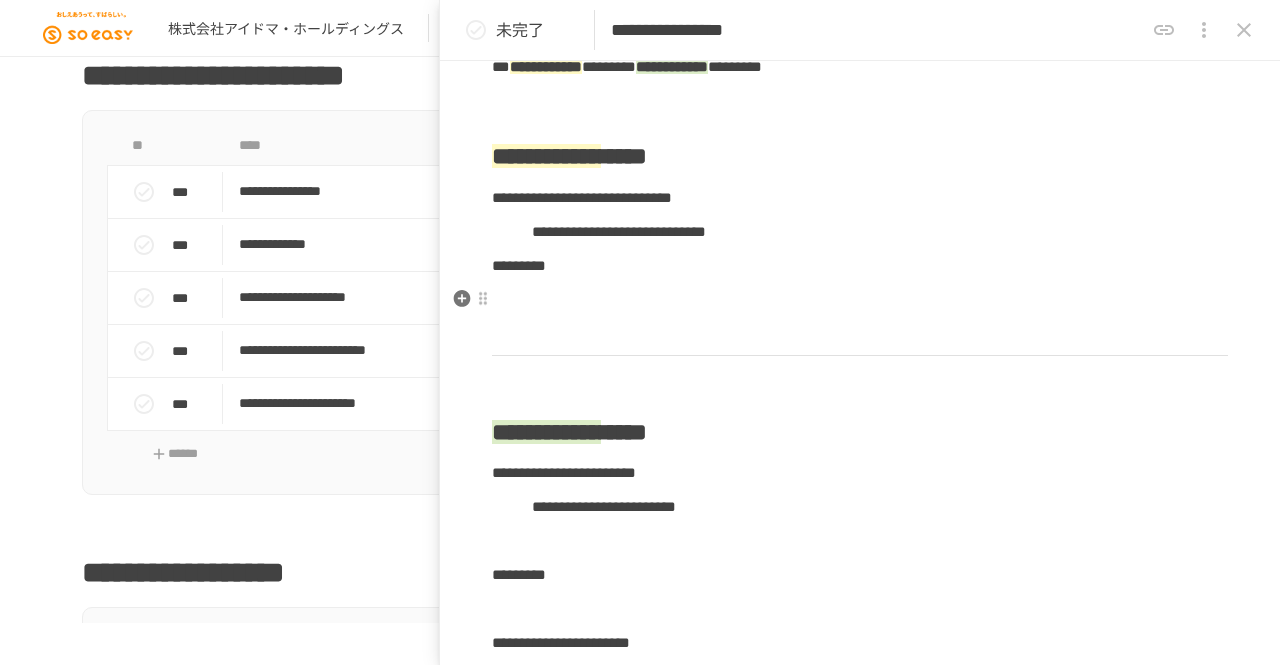 scroll, scrollTop: 236, scrollLeft: 0, axis: vertical 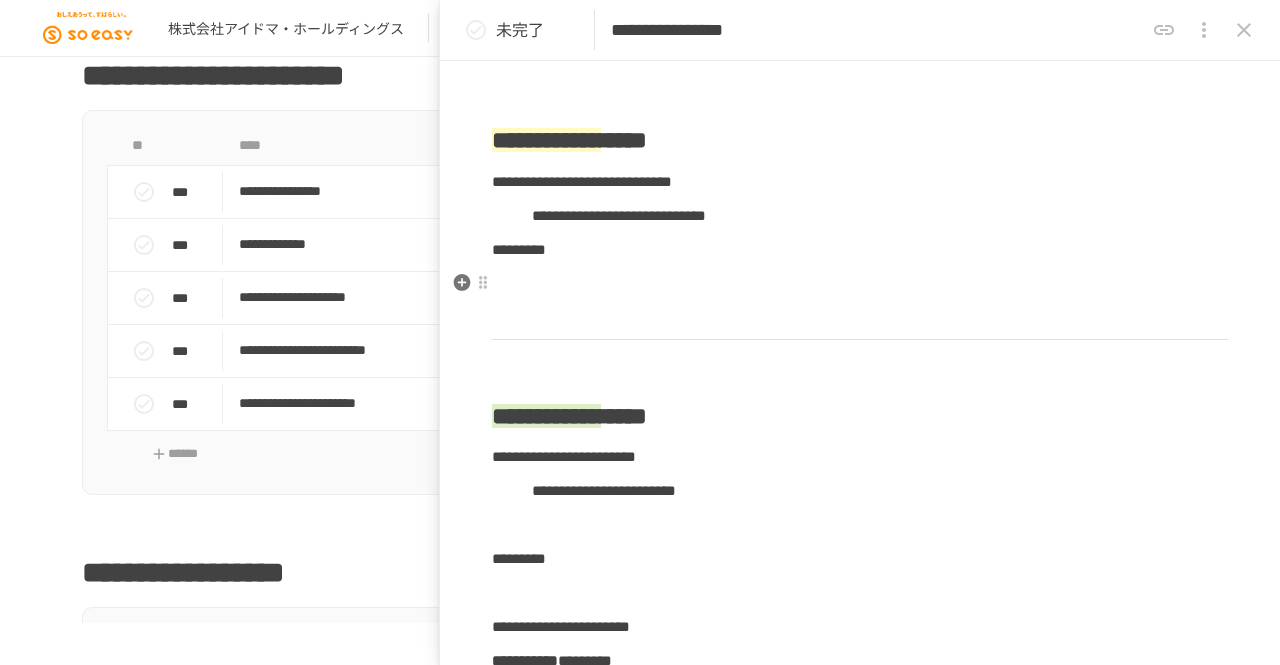 click at bounding box center (860, 284) 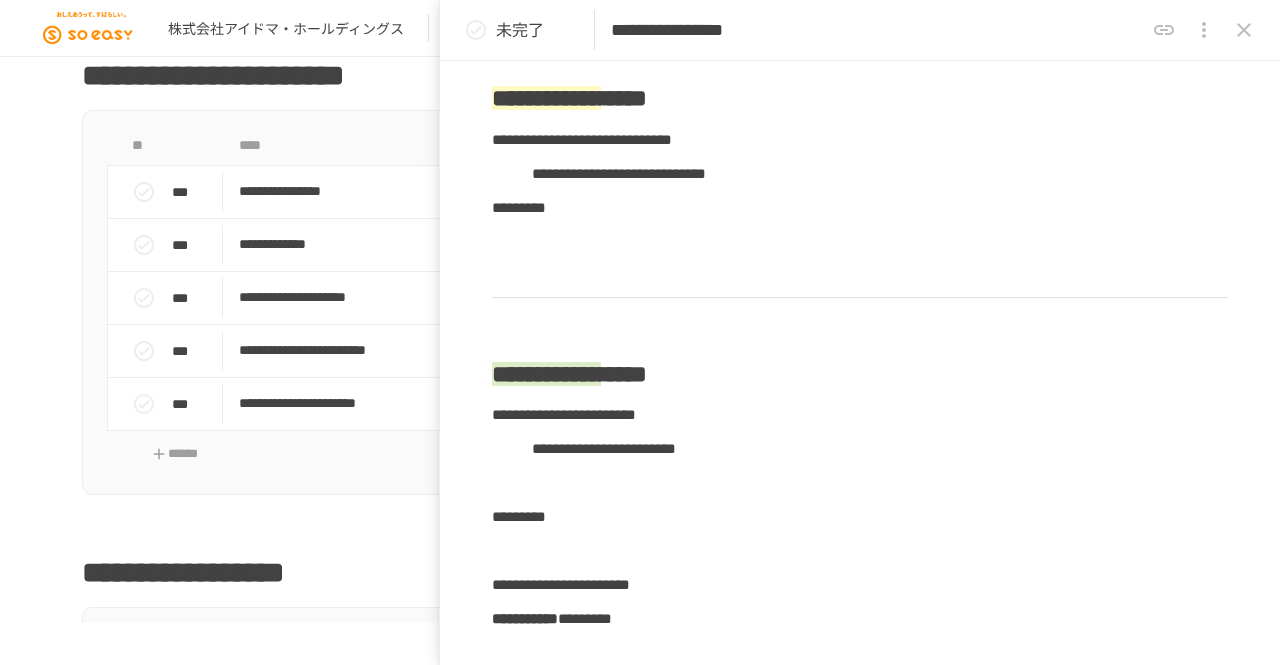scroll, scrollTop: 274, scrollLeft: 0, axis: vertical 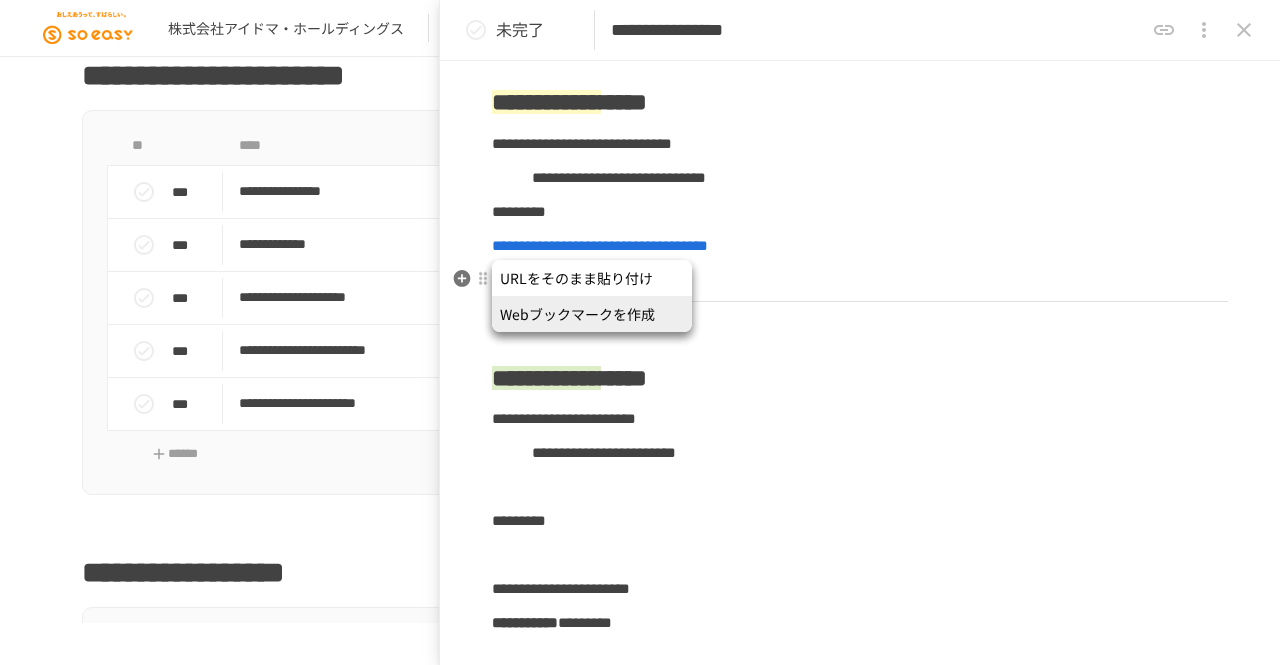 click at bounding box center (860, 280) 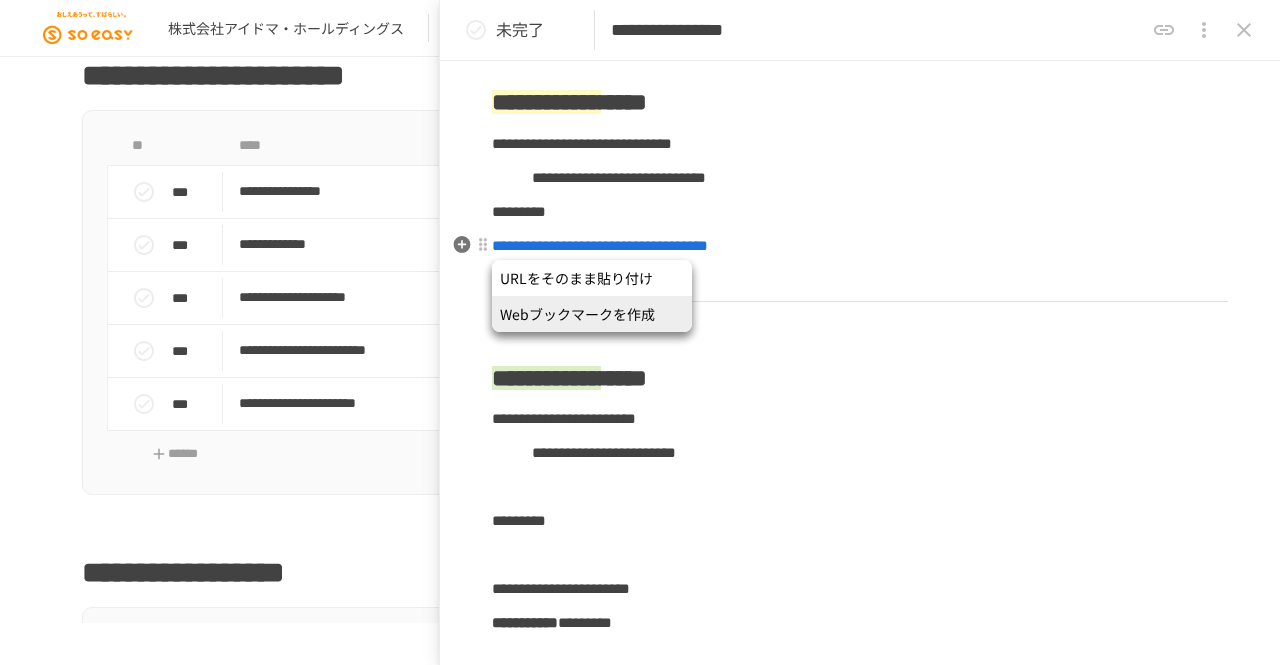 click on "**********" at bounding box center [860, 246] 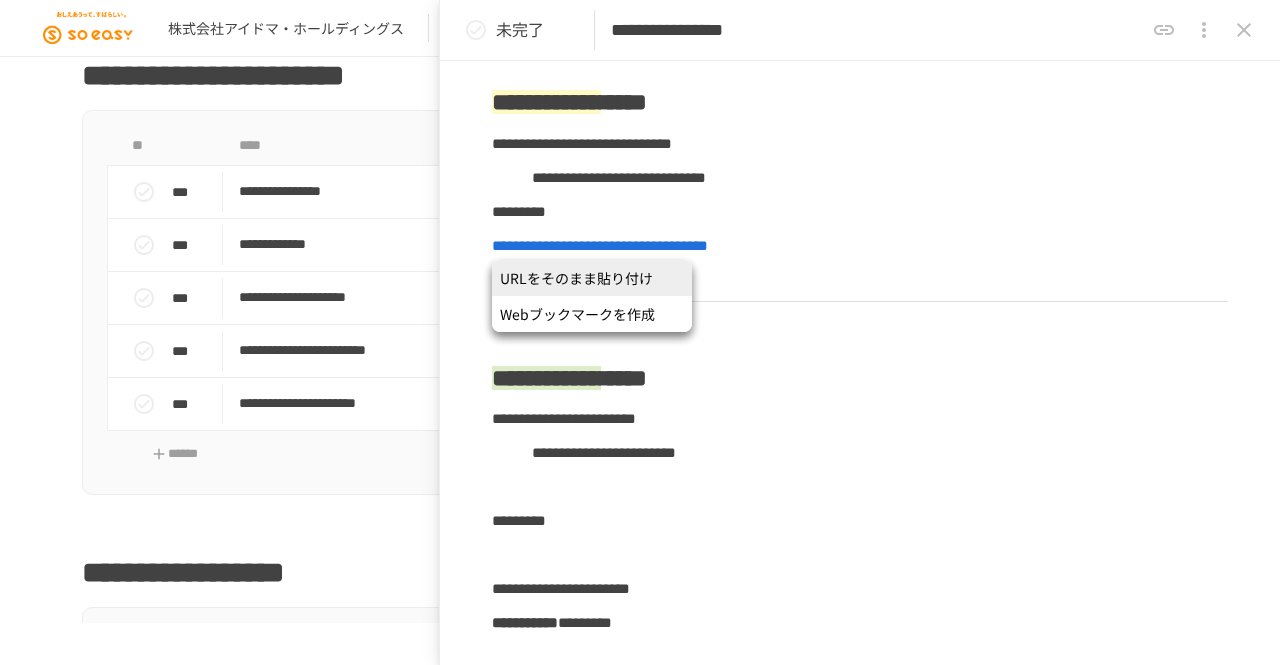 click on "URLをそのまま貼り付け" at bounding box center (592, 278) 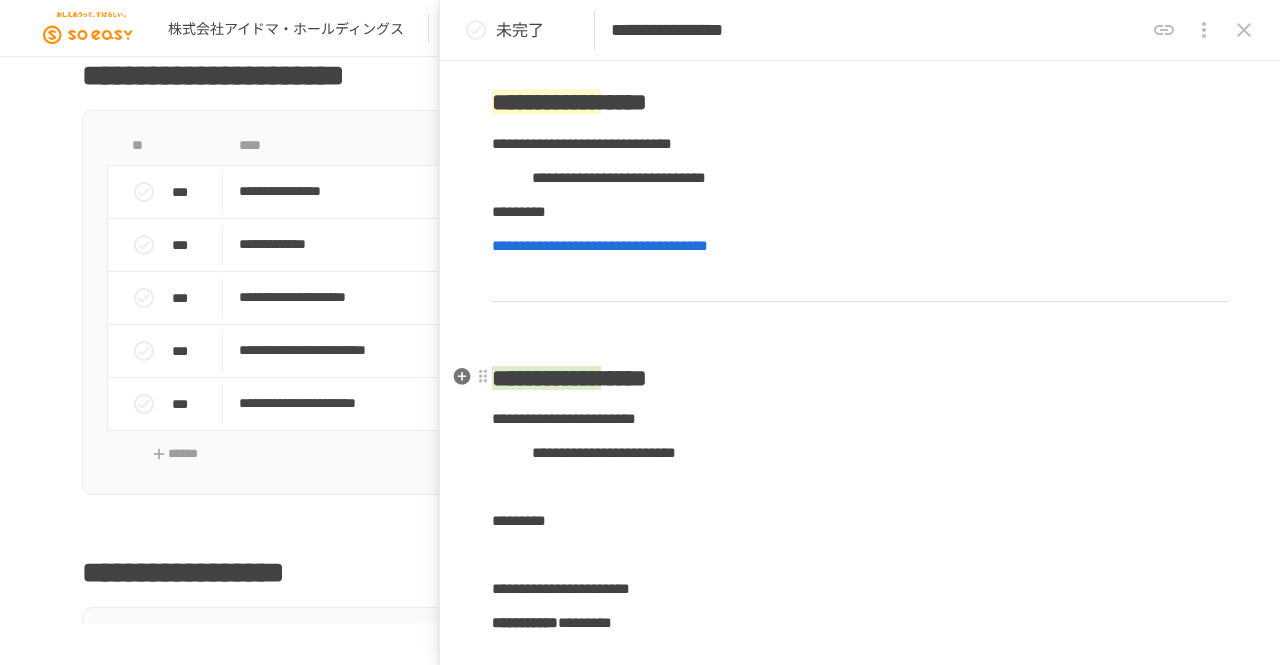 scroll, scrollTop: 464, scrollLeft: 0, axis: vertical 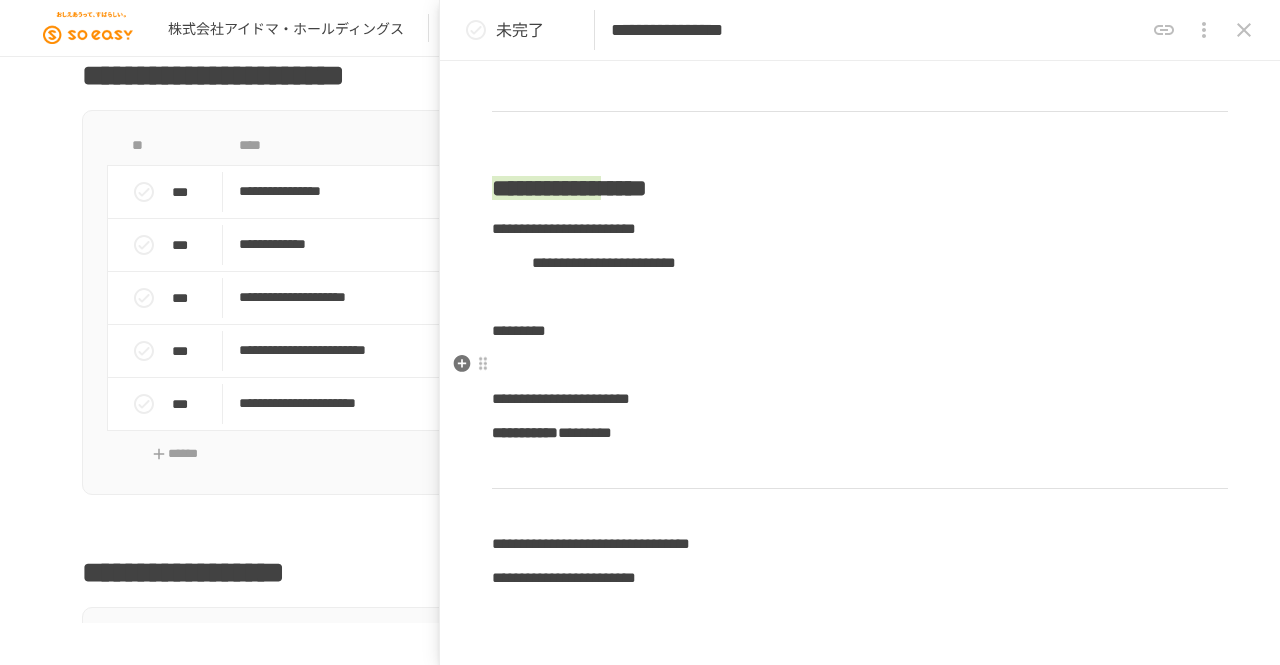click at bounding box center [860, 365] 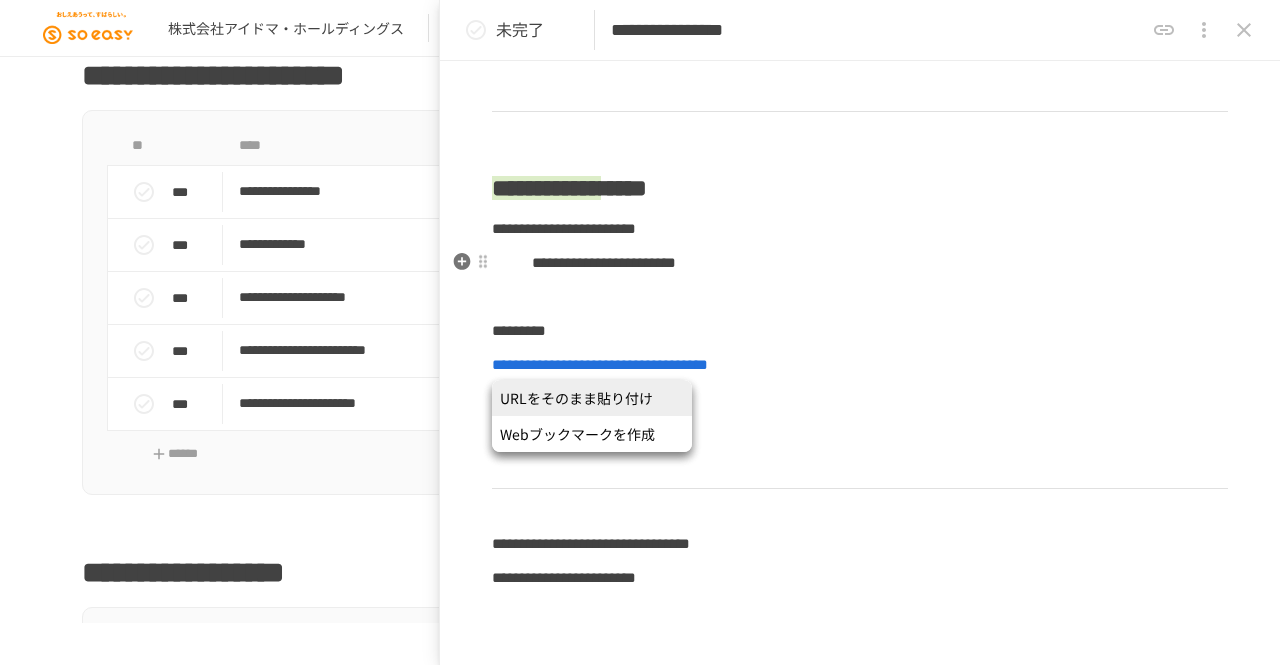 click on "**********" at bounding box center (860, 263) 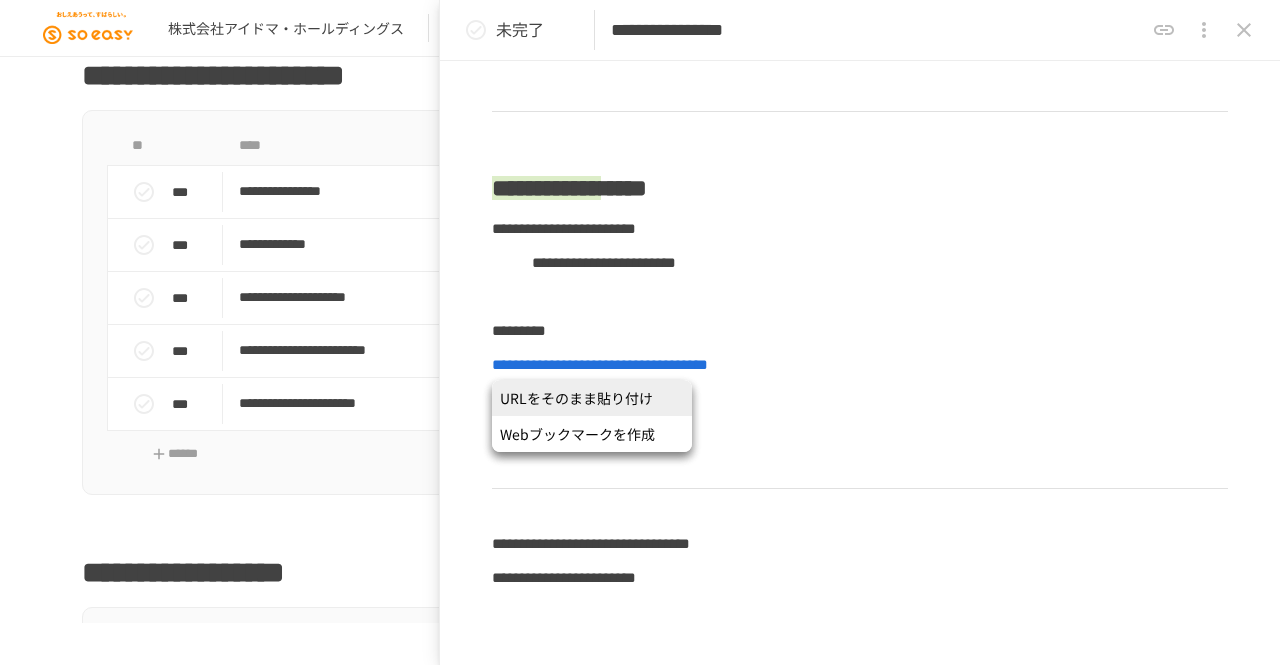 click on "URLをそのまま貼り付け" at bounding box center [592, 398] 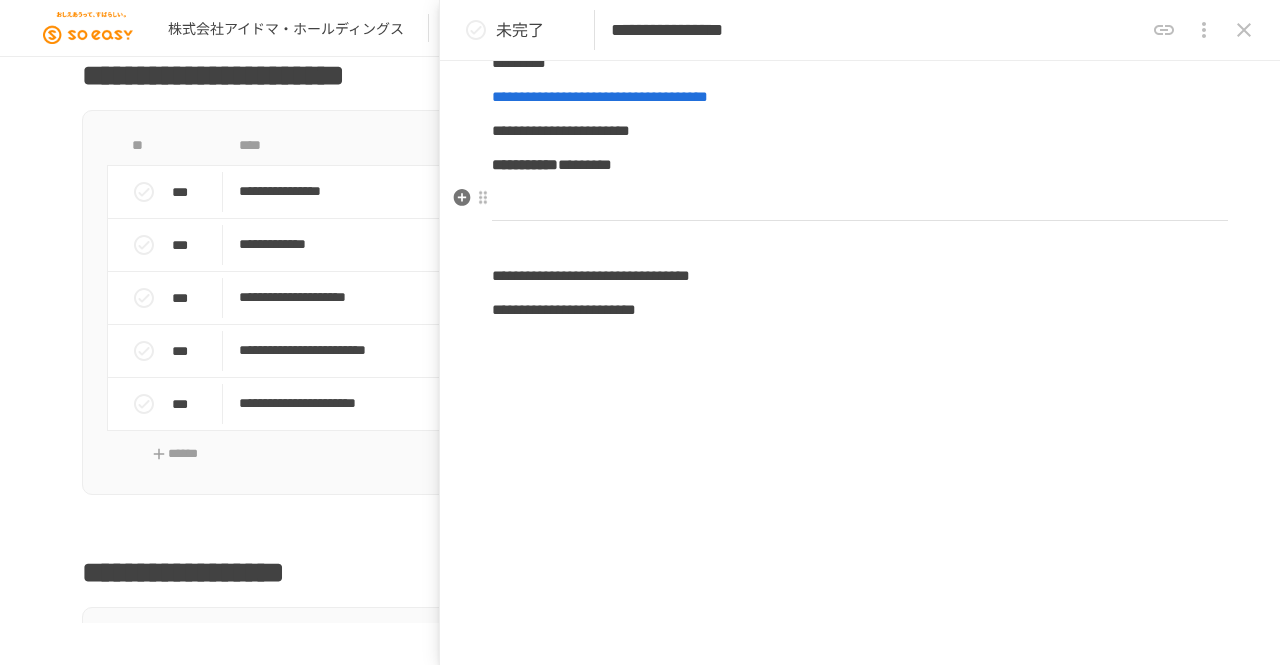 scroll, scrollTop: 728, scrollLeft: 0, axis: vertical 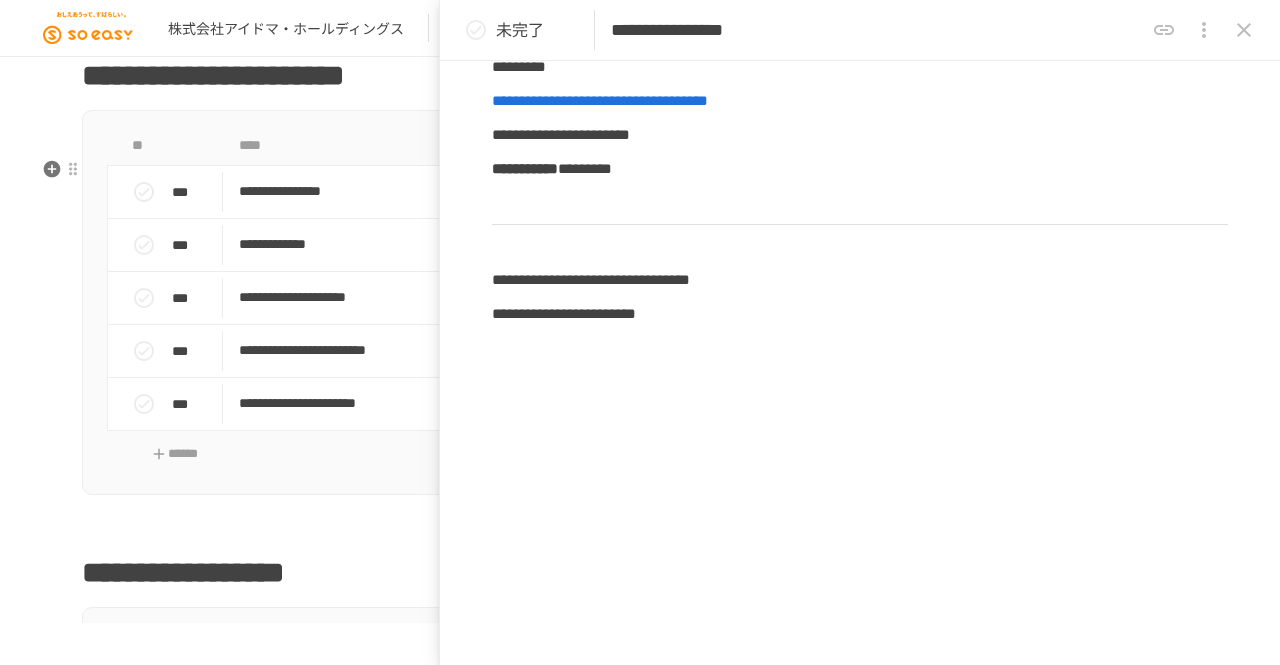 click on "**********" at bounding box center (640, 1460) 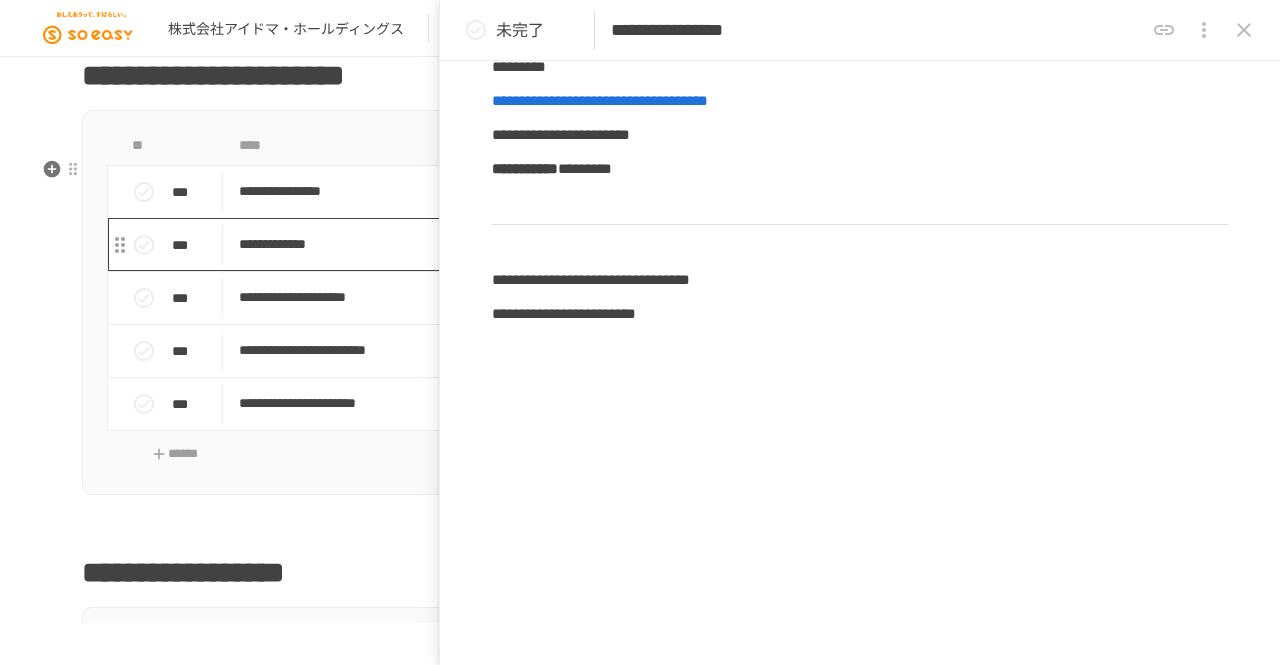 click on "**********" at bounding box center [598, 244] 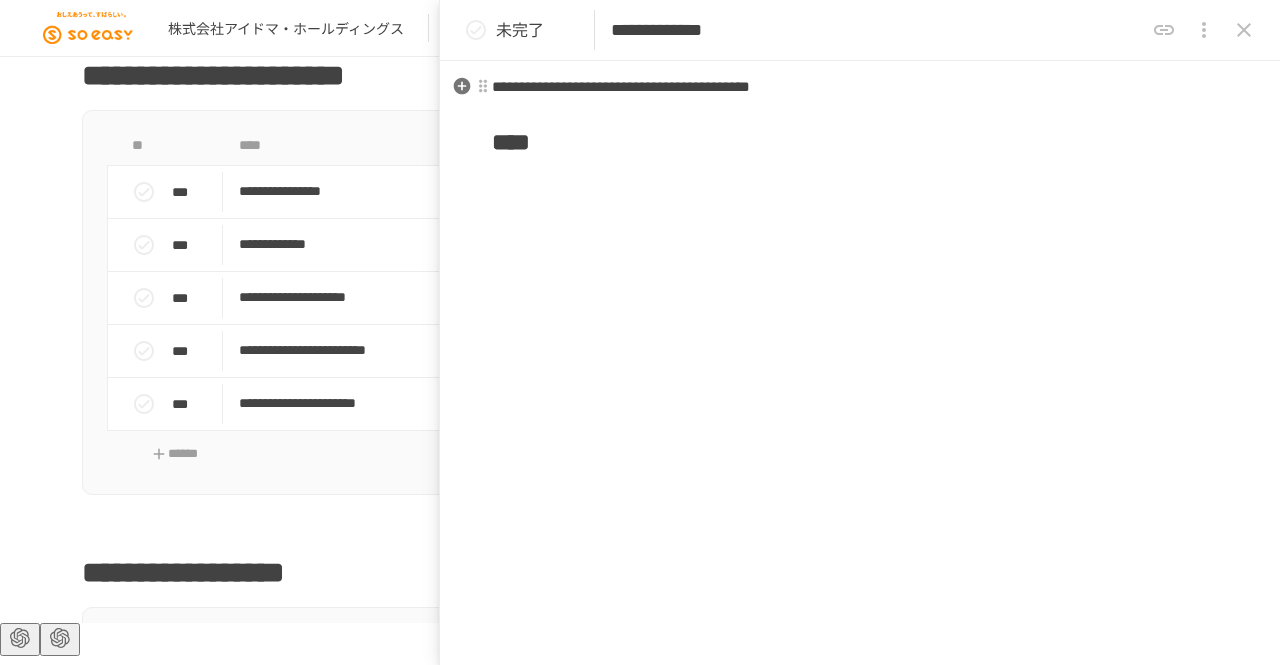 scroll, scrollTop: 232, scrollLeft: 0, axis: vertical 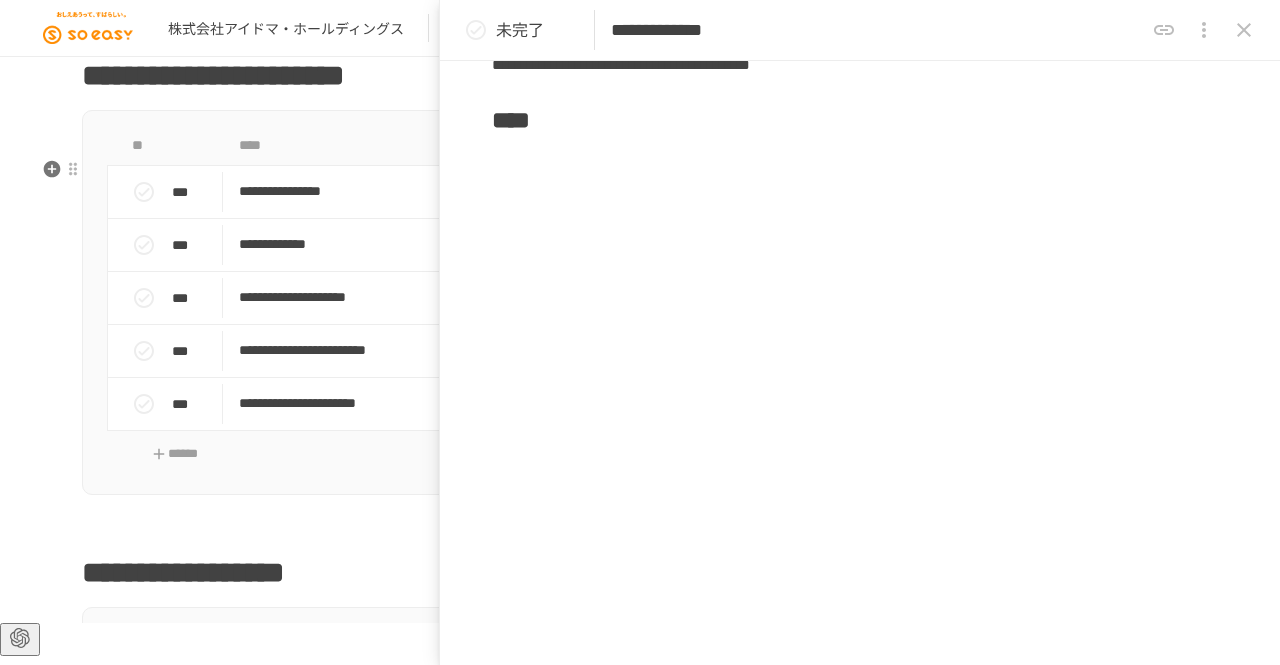 click on "**********" at bounding box center (640, 1460) 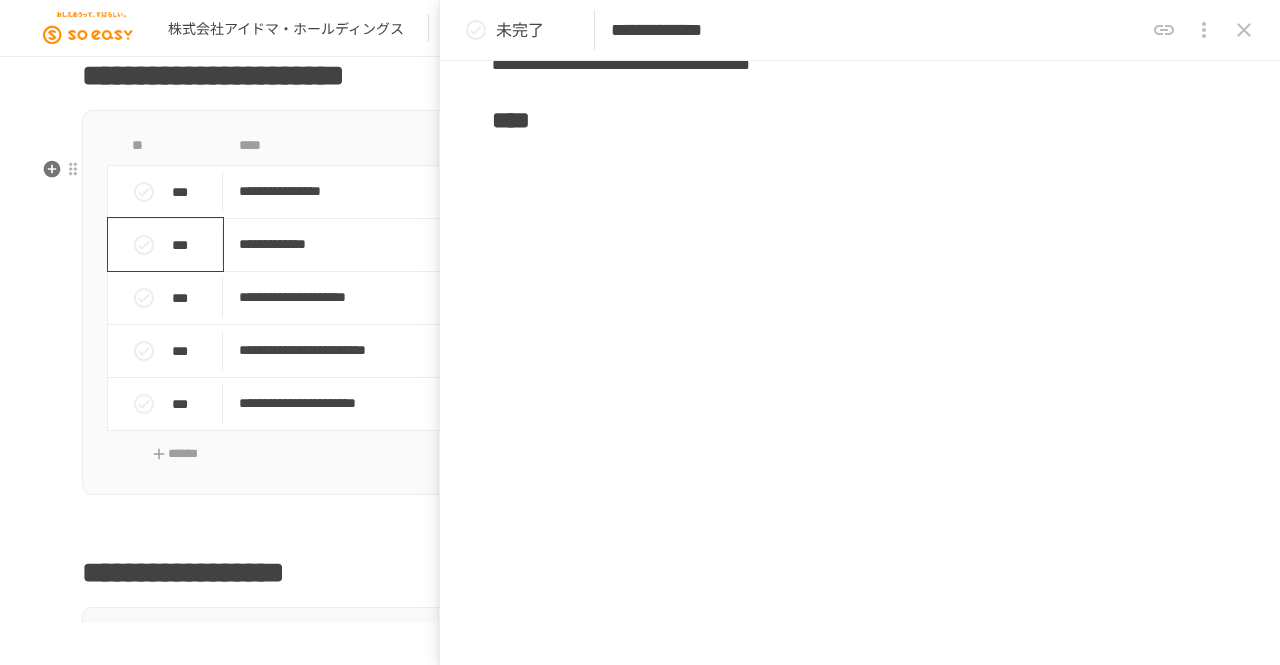 click on "***" at bounding box center (166, 244) 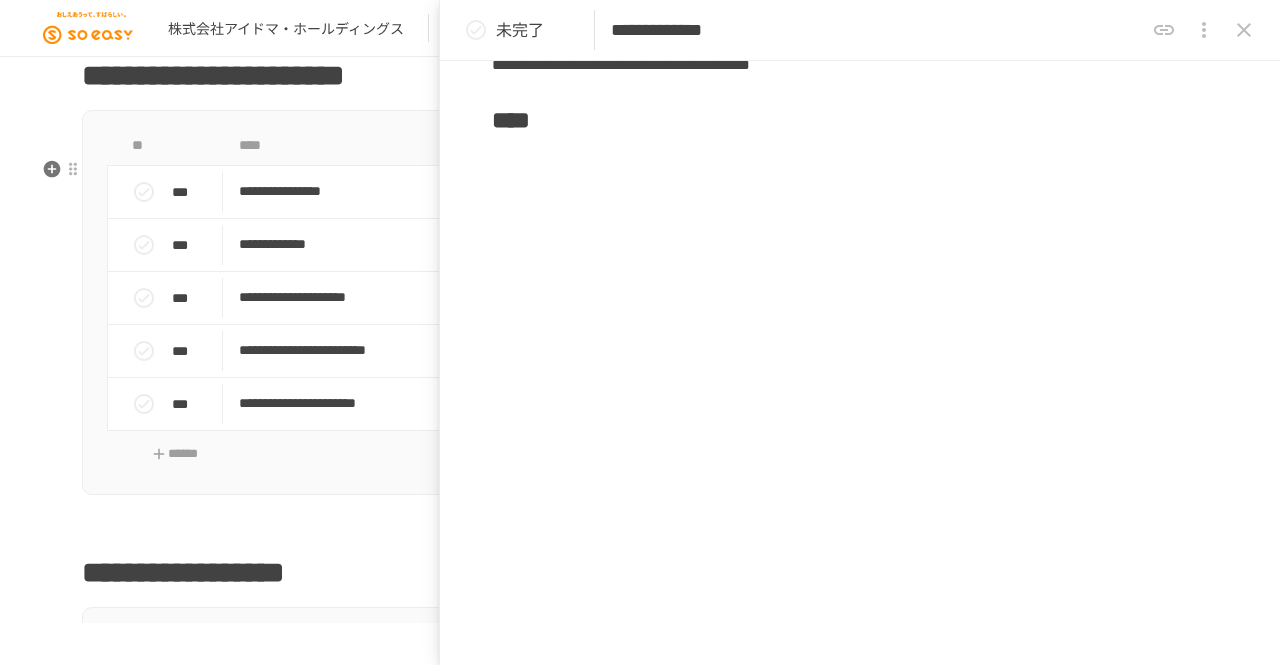 click on "**********" at bounding box center (640, 1460) 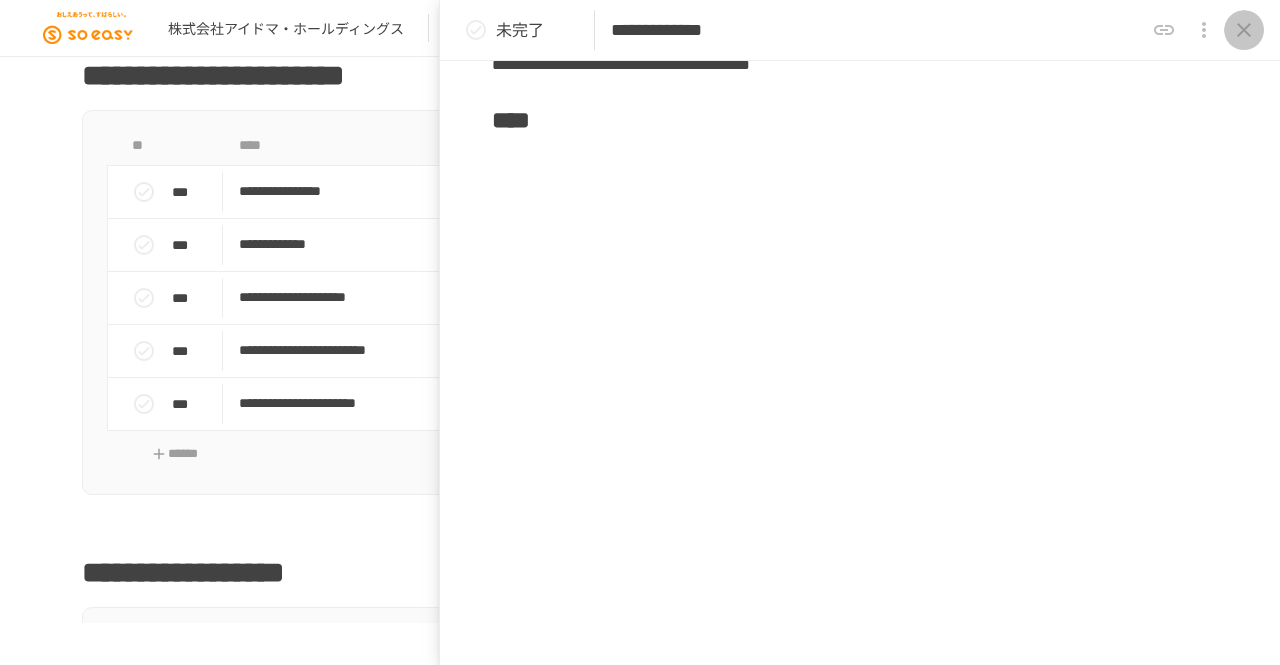 click 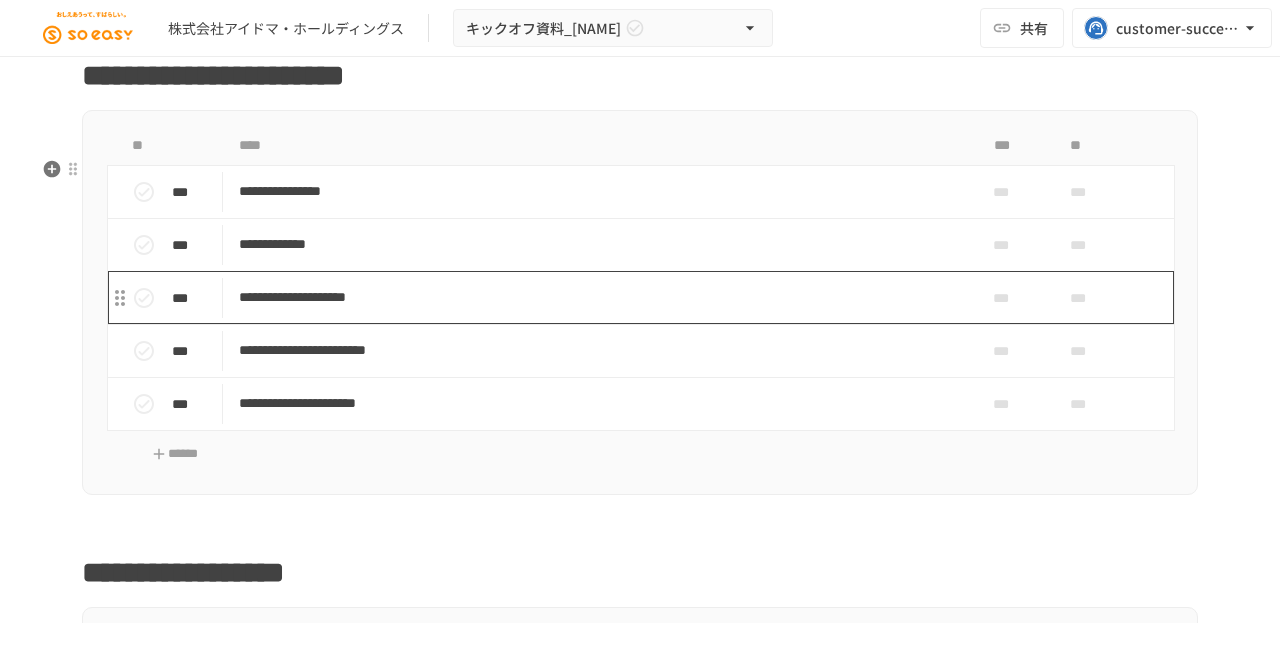 scroll, scrollTop: 1444, scrollLeft: 0, axis: vertical 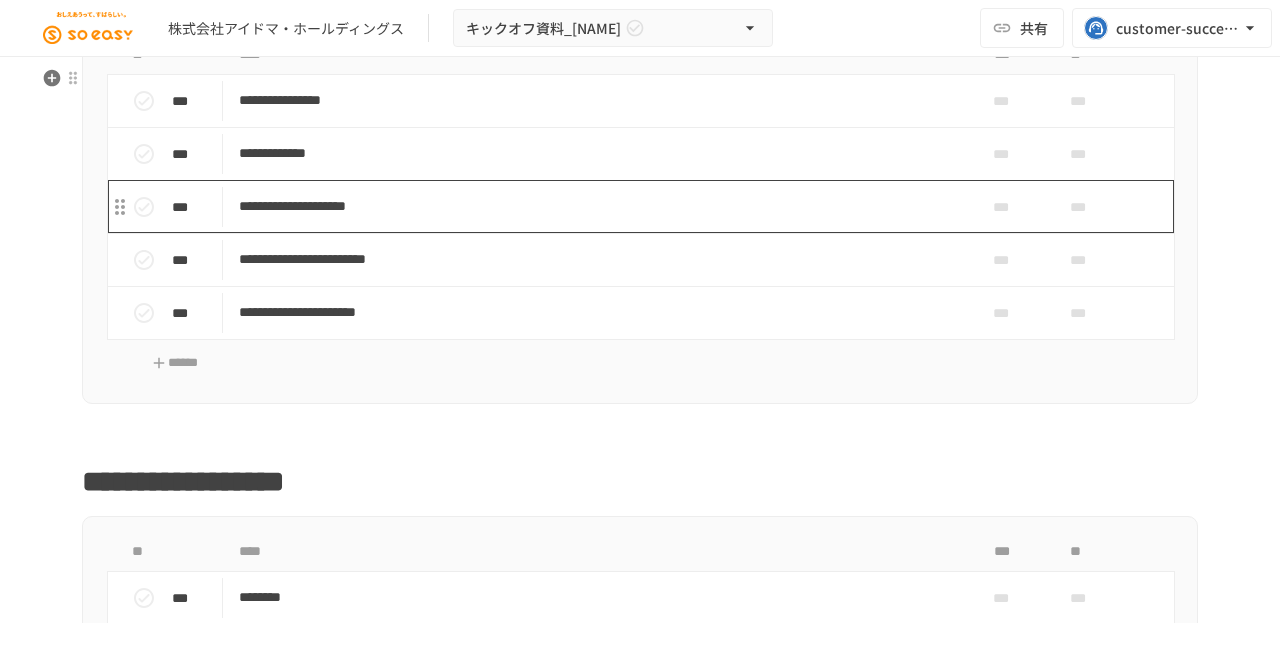 click on "**********" at bounding box center (598, 206) 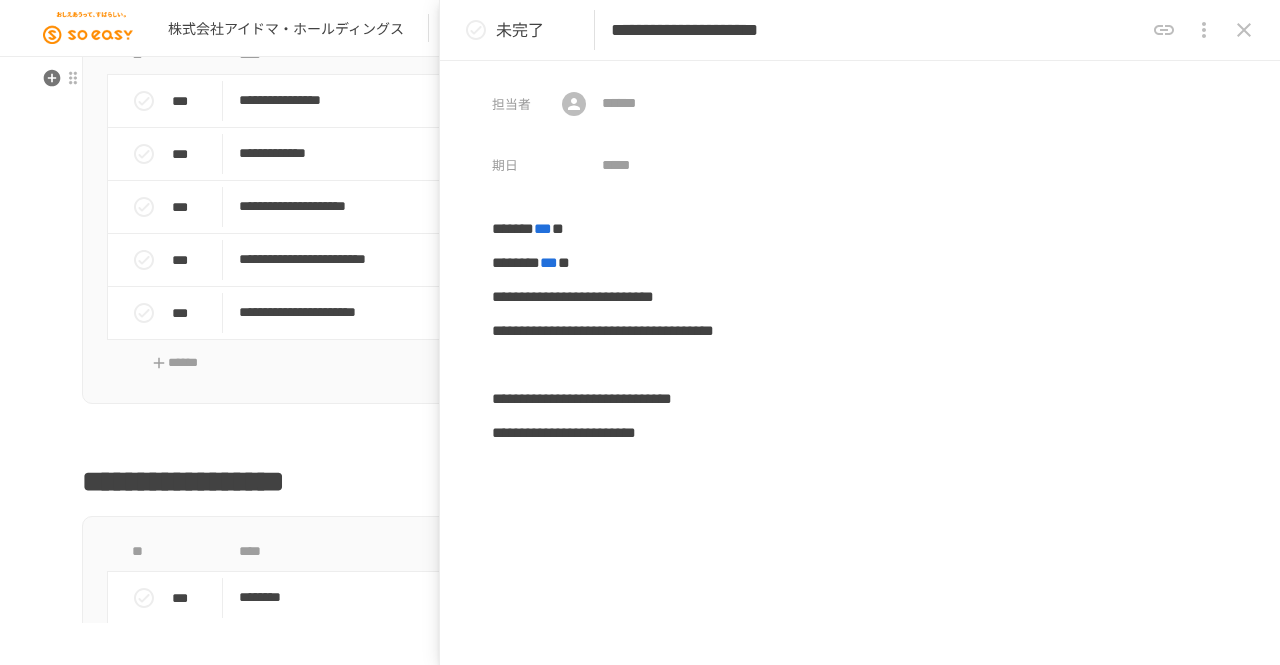 click on "**********" at bounding box center [640, 1369] 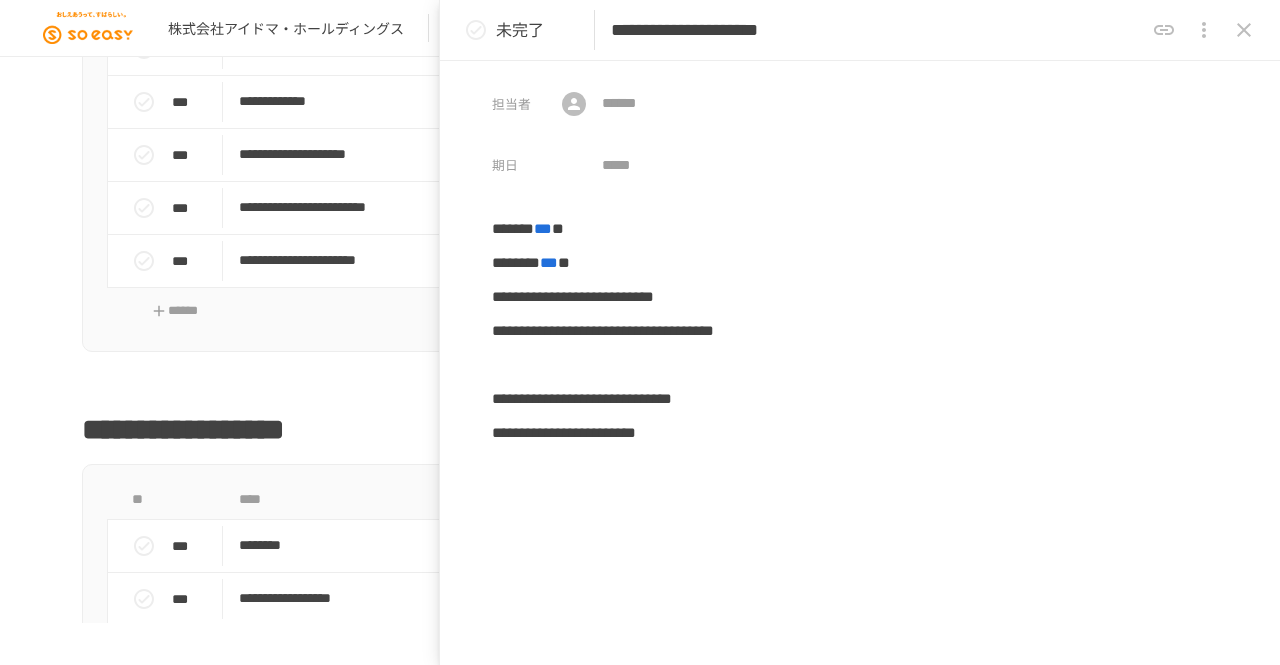 click 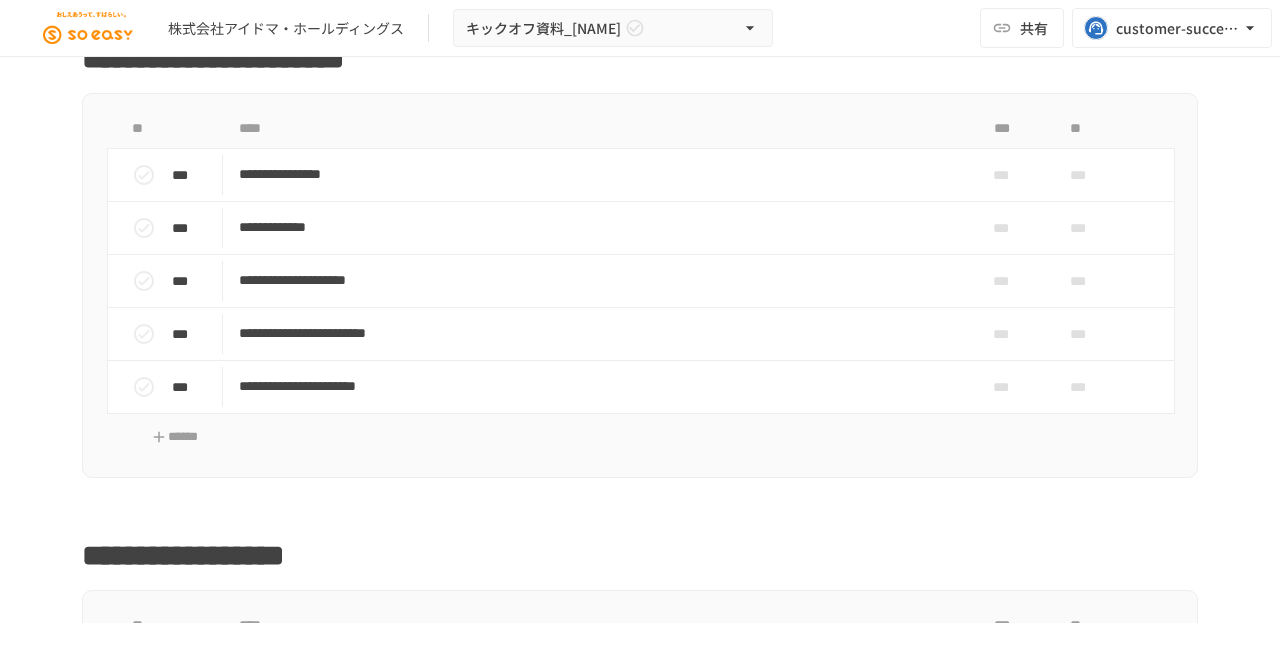 scroll, scrollTop: 1372, scrollLeft: 0, axis: vertical 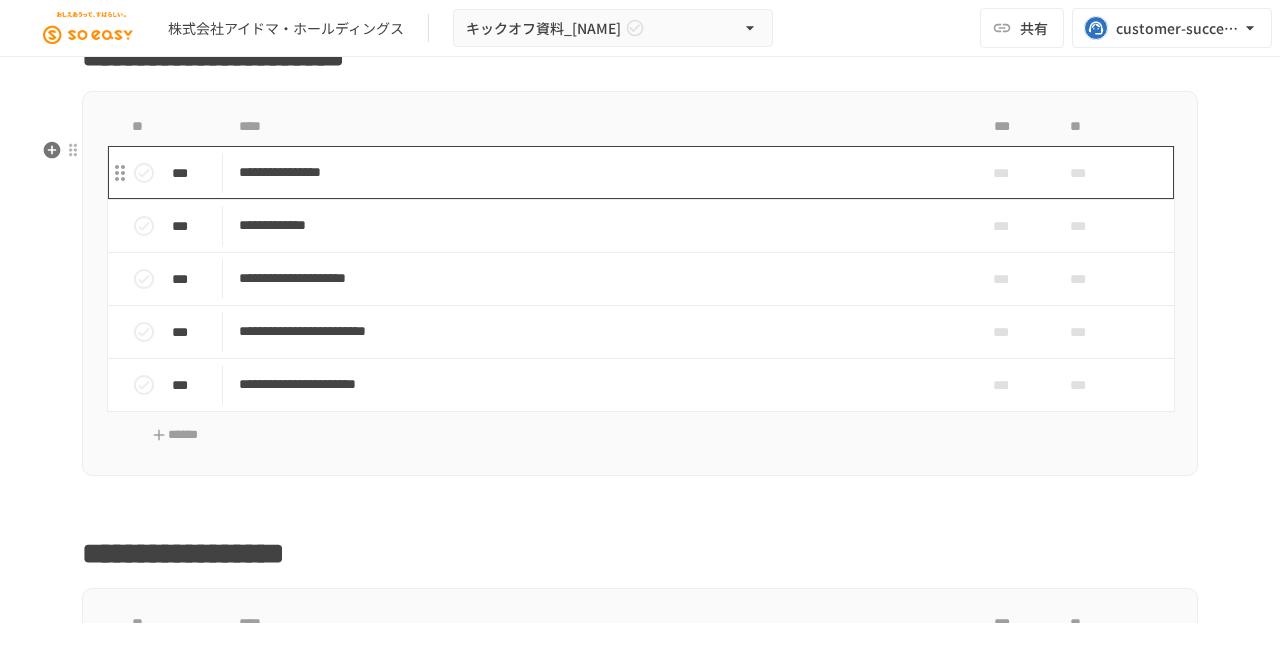 click on "**********" at bounding box center (598, 172) 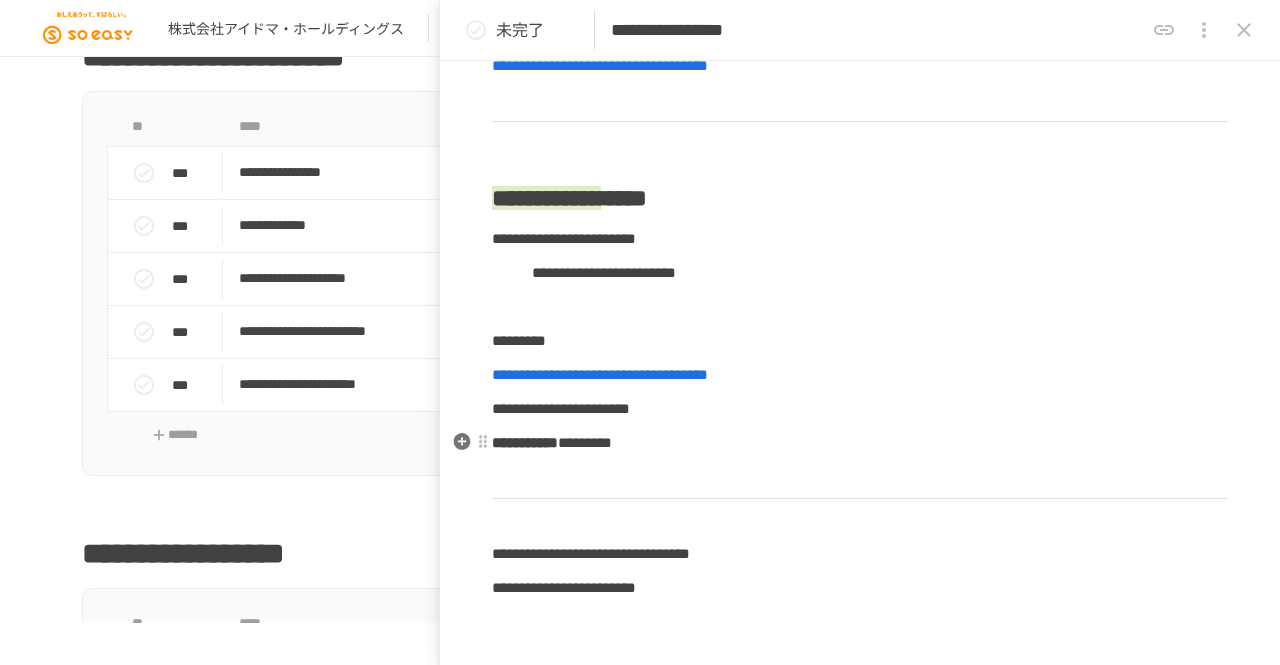 scroll, scrollTop: 434, scrollLeft: 0, axis: vertical 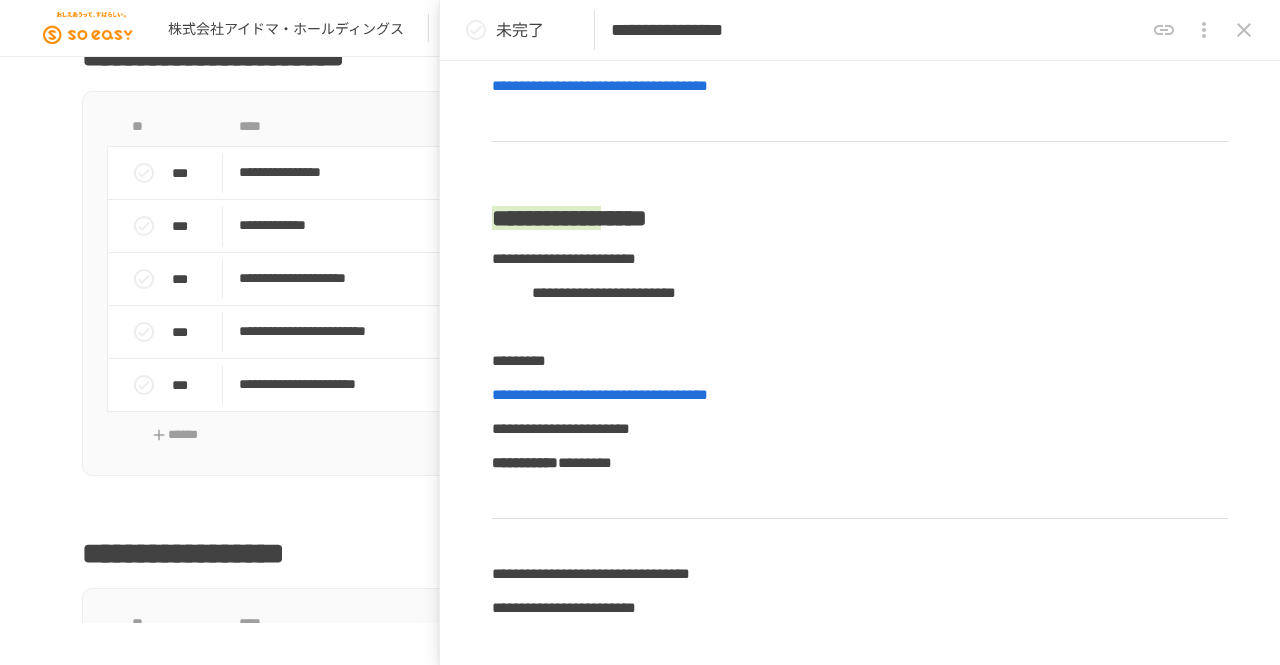 click 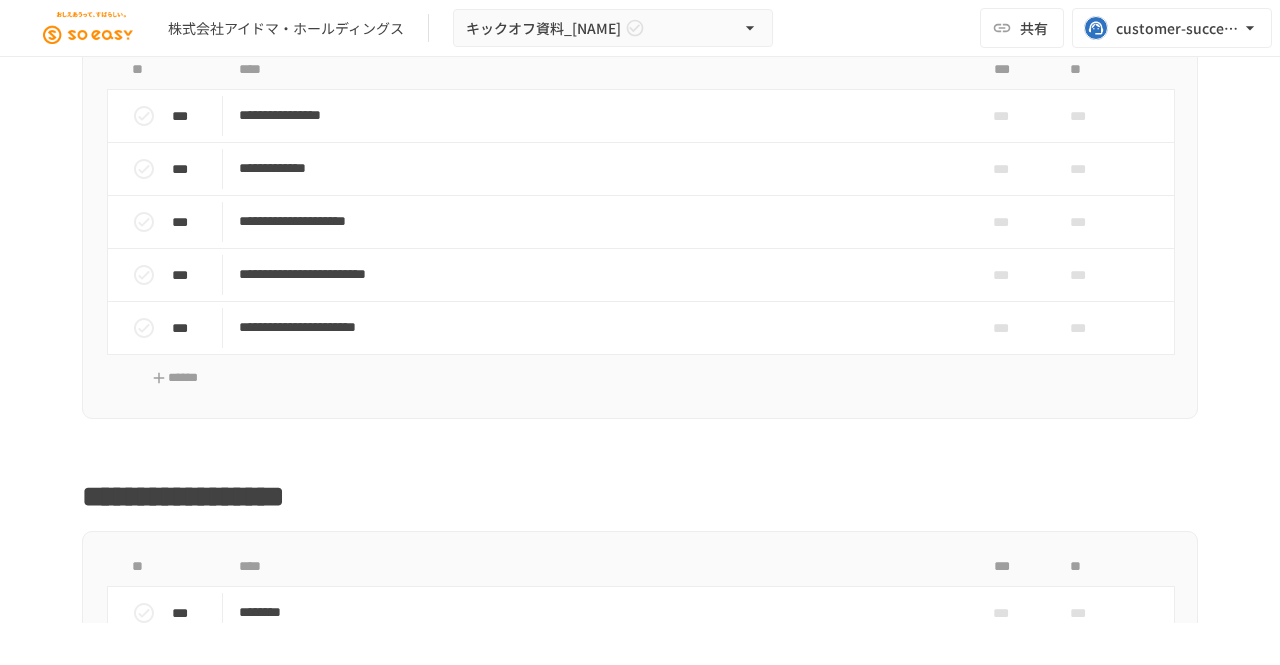 scroll, scrollTop: 1422, scrollLeft: 0, axis: vertical 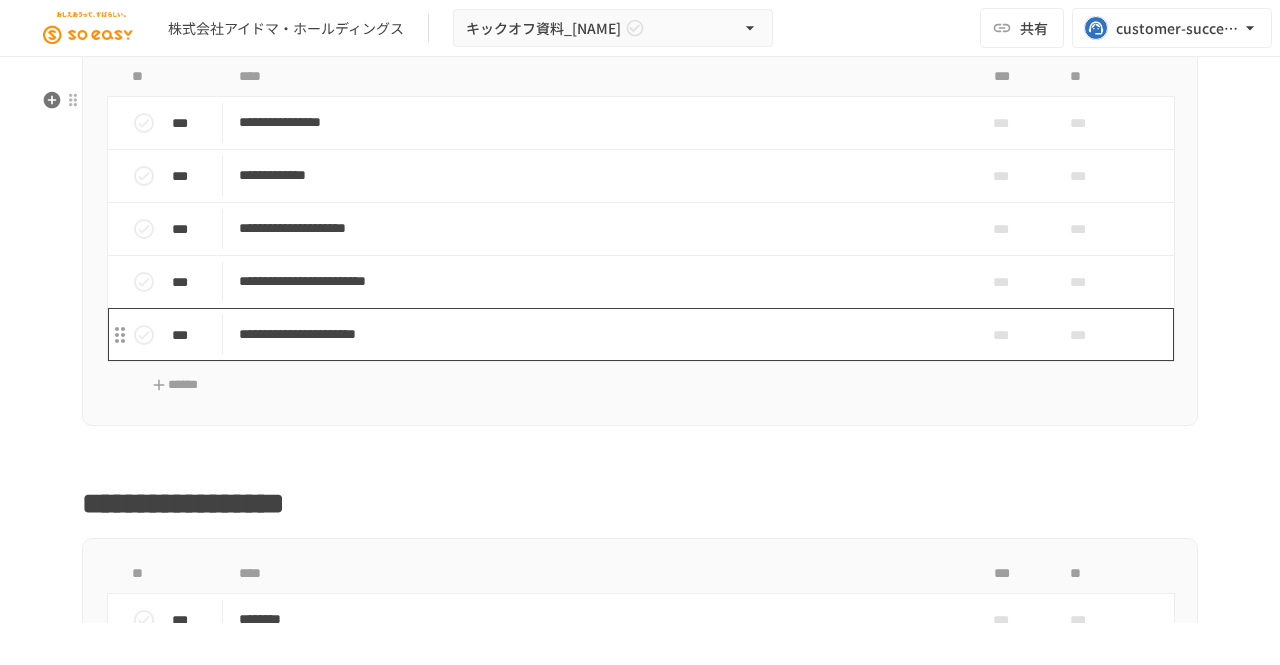 click on "**********" at bounding box center (598, 334) 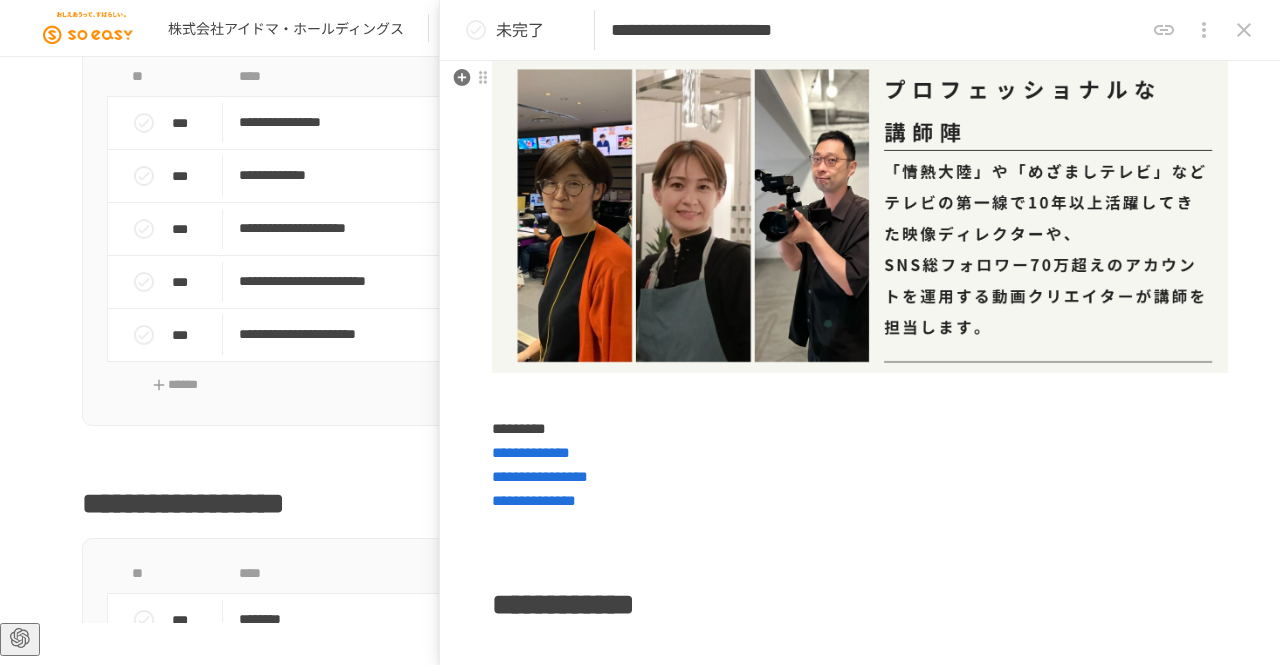 scroll, scrollTop: 360, scrollLeft: 0, axis: vertical 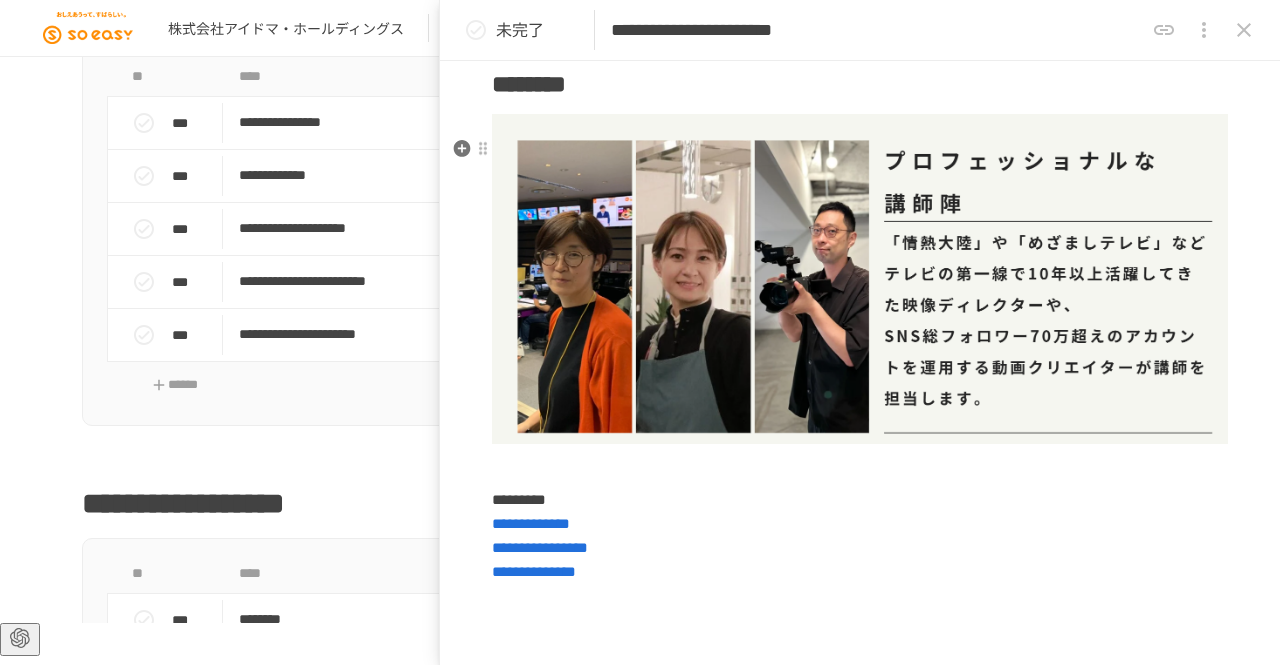 click at bounding box center (860, 279) 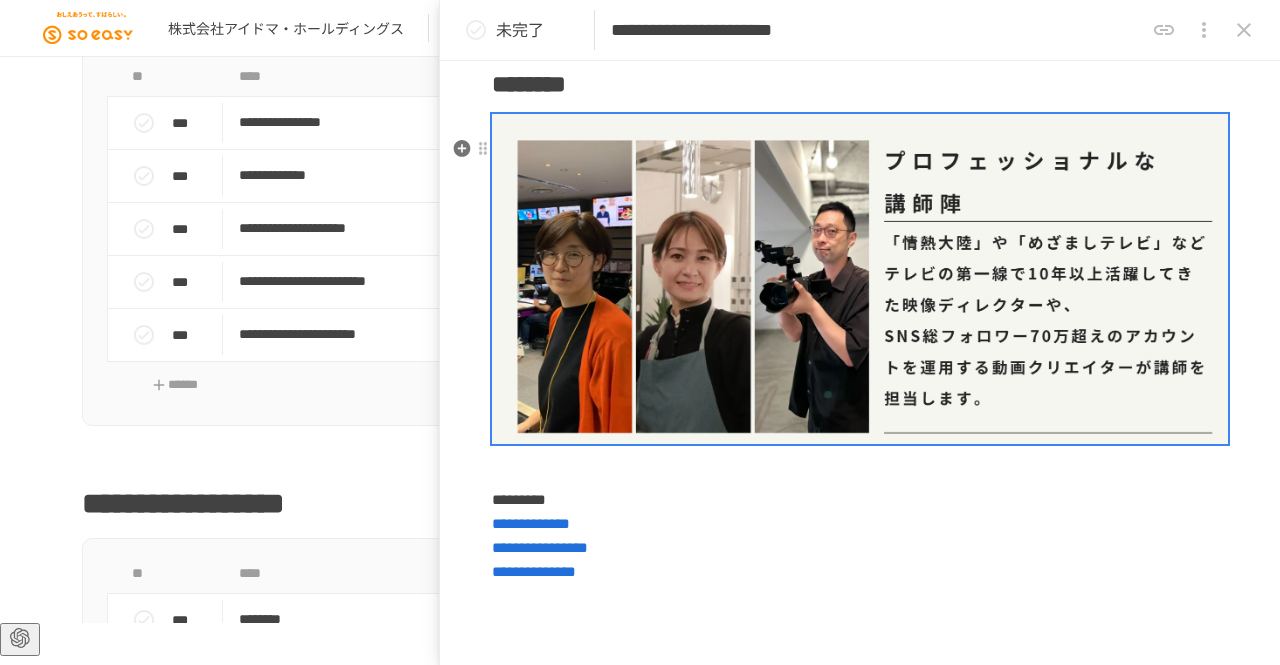 click at bounding box center (860, 279) 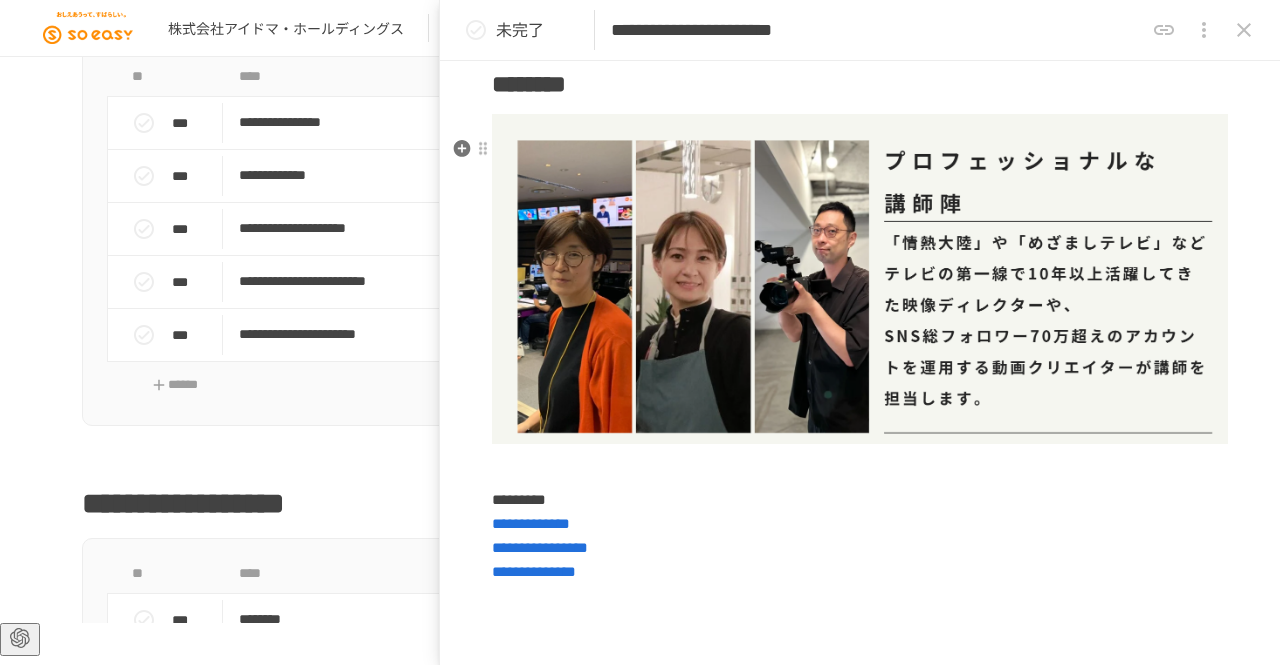 click at bounding box center (860, 279) 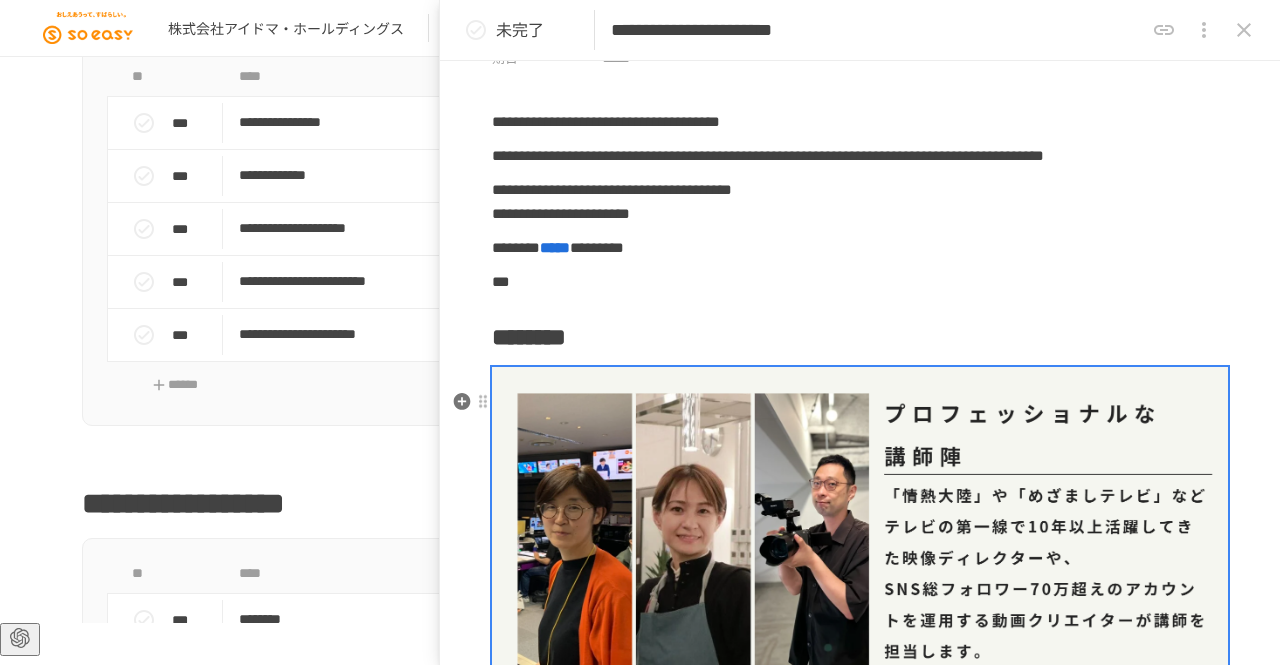 scroll, scrollTop: 0, scrollLeft: 0, axis: both 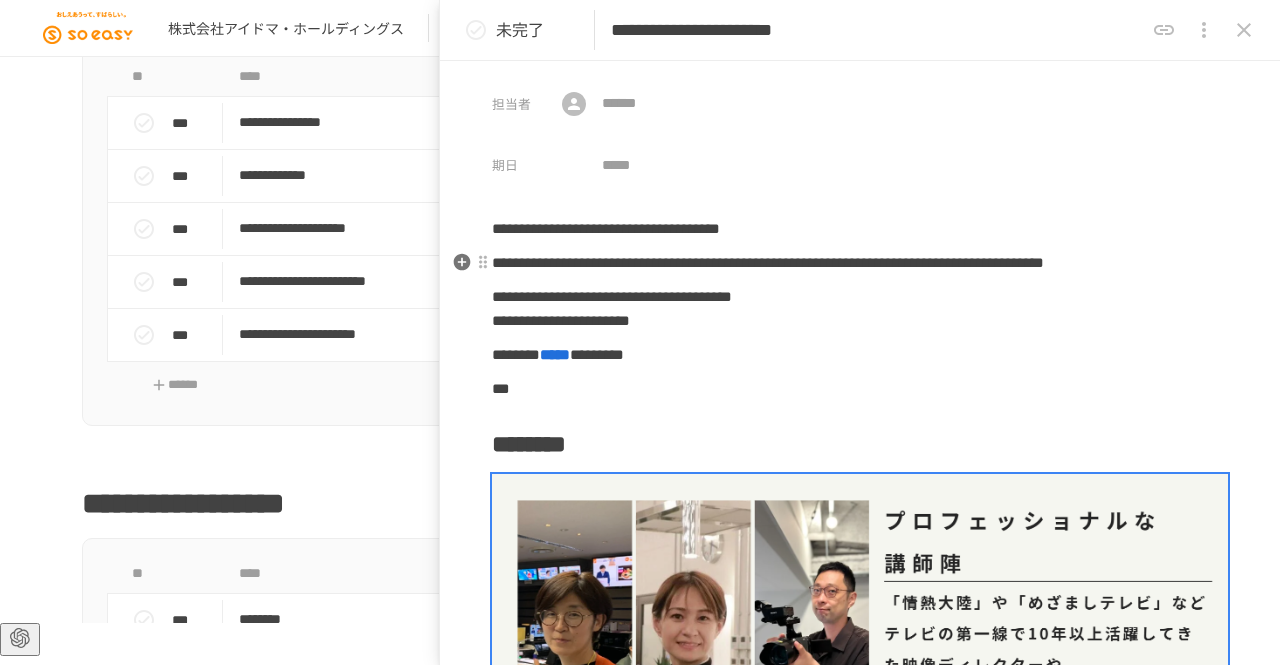 click on "**********" at bounding box center [768, 262] 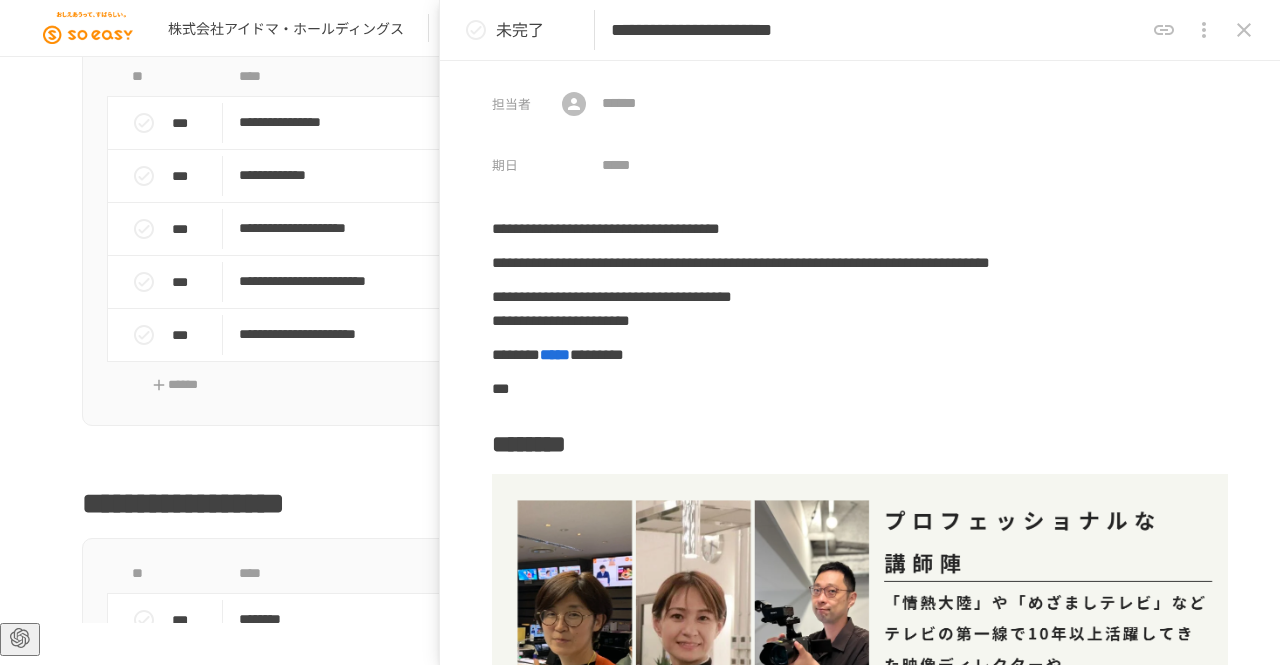 type 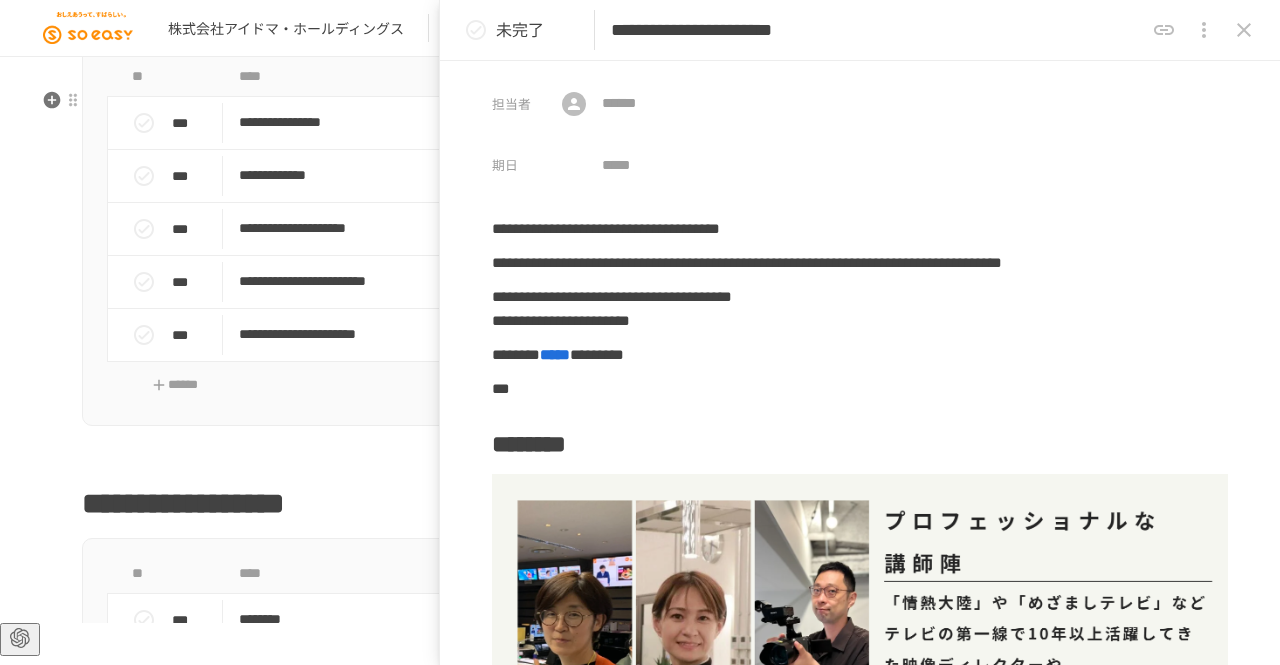 click on "**********" at bounding box center [640, 1391] 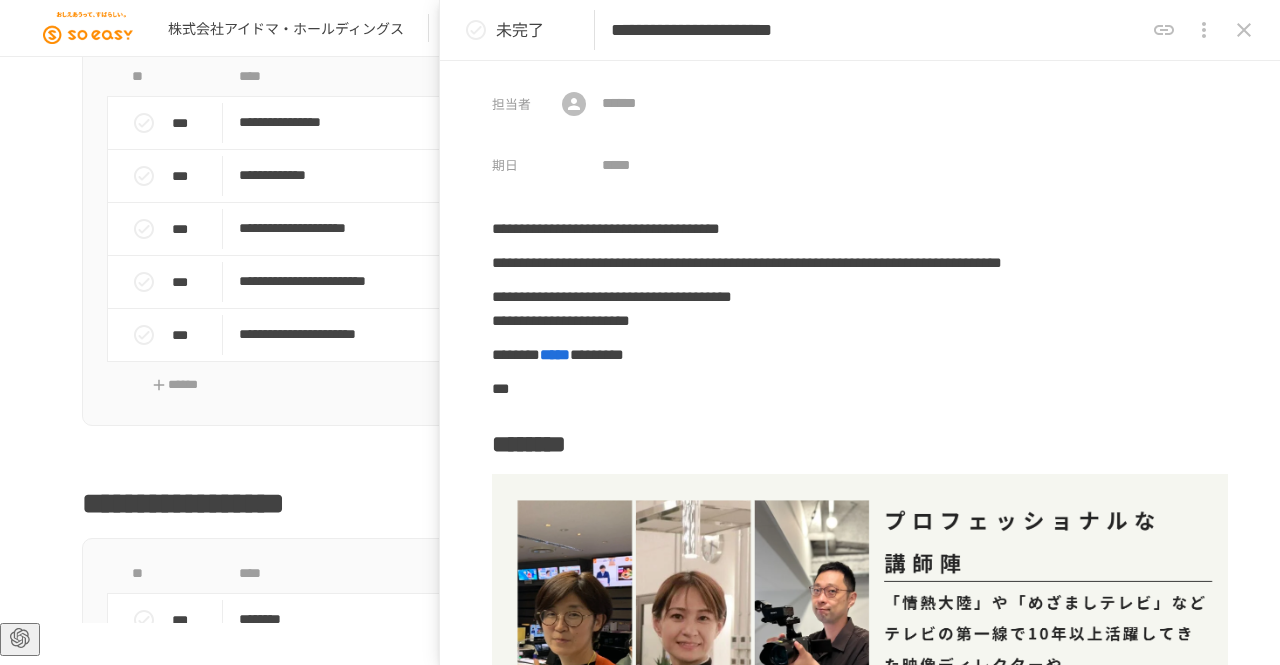 click on "**********" at bounding box center (877, 30) 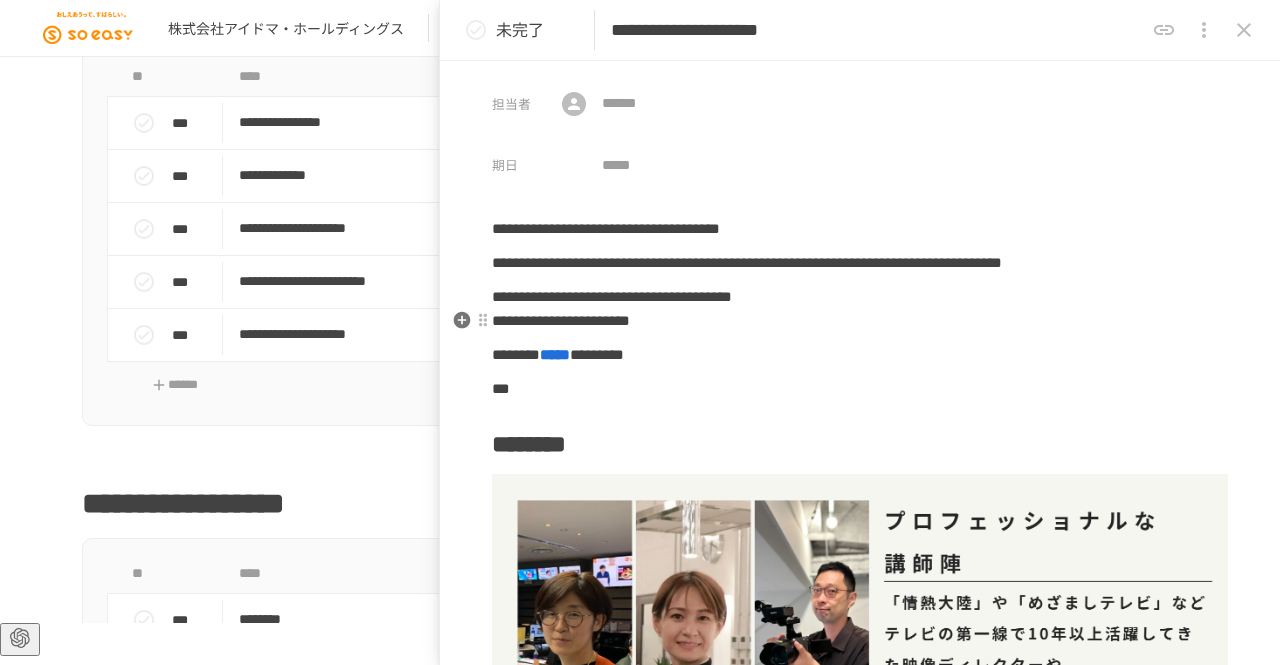 type on "**********" 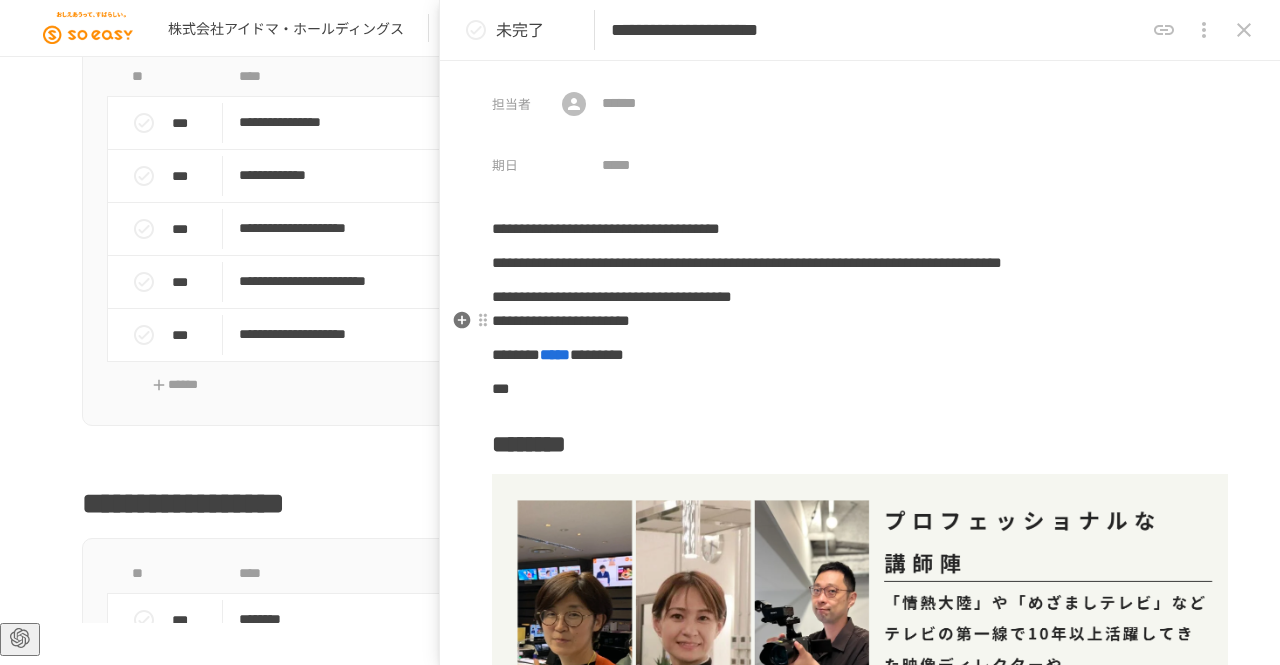 click on "**********" at bounding box center [860, 1281] 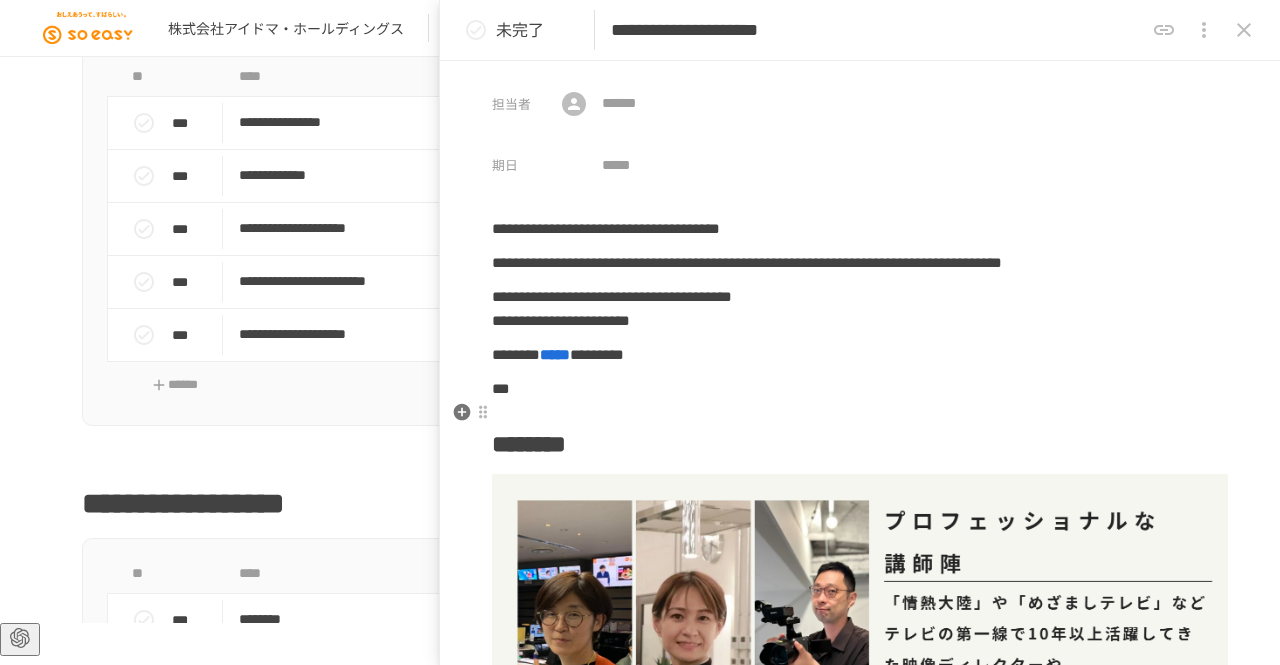 click on "***" at bounding box center [860, 389] 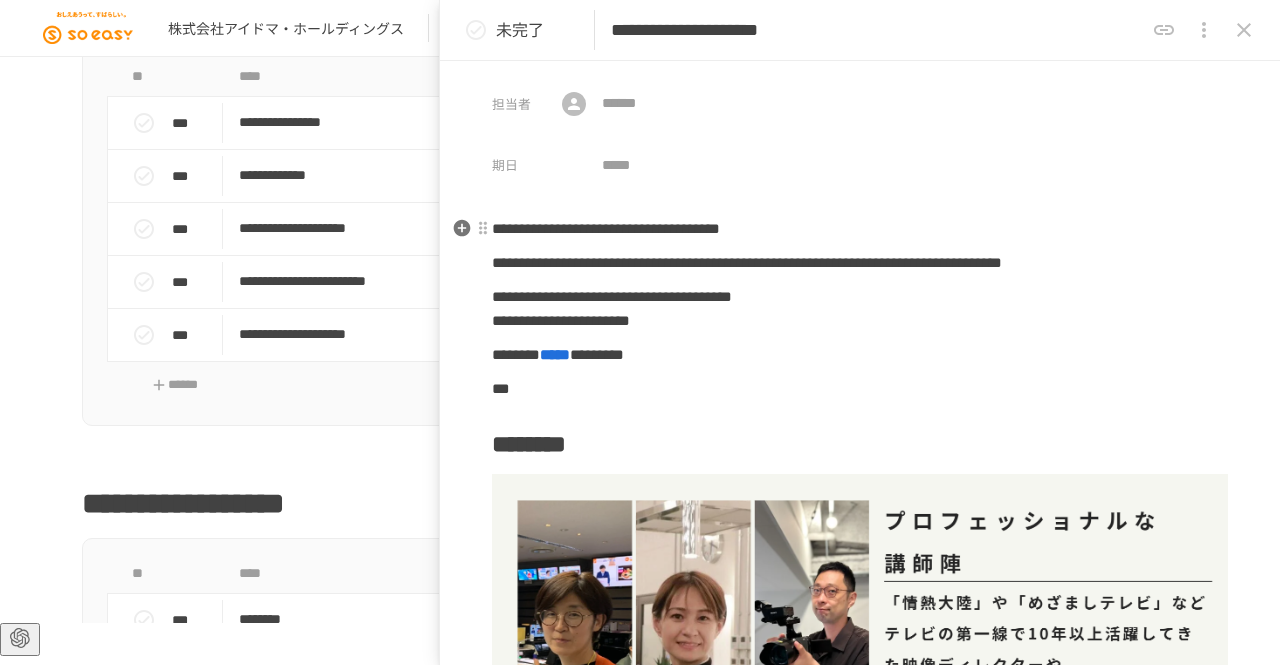 click on "**********" at bounding box center [860, 229] 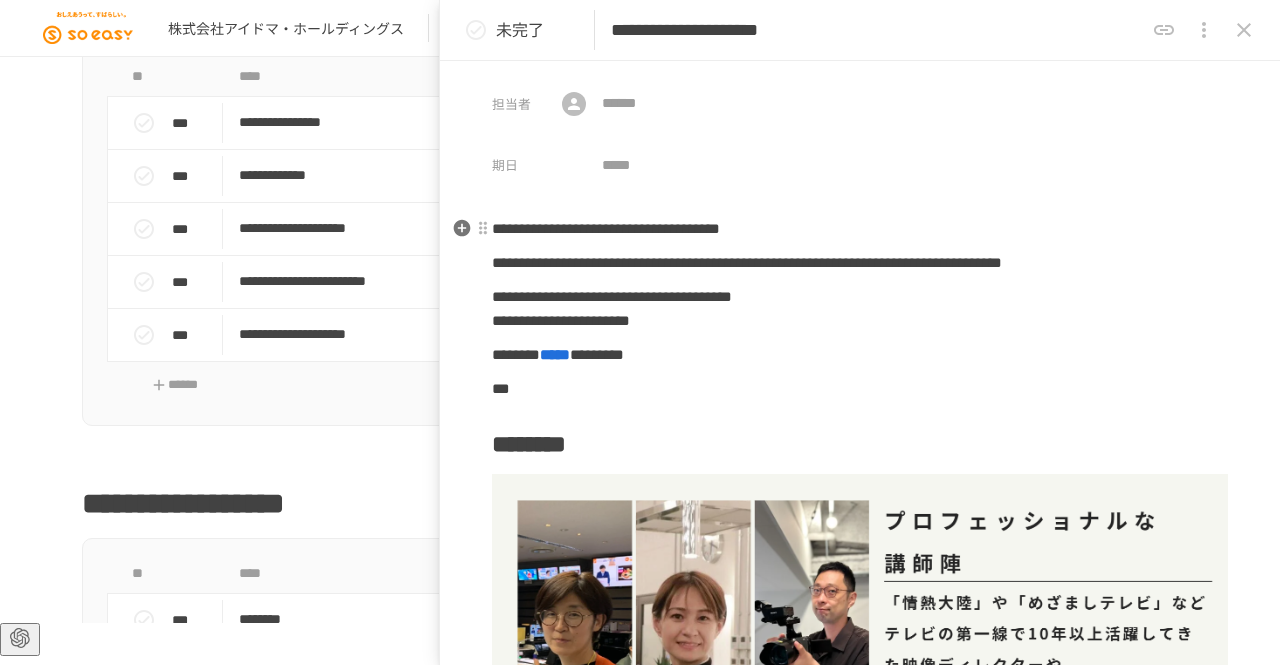 click on "**********" at bounding box center [860, 229] 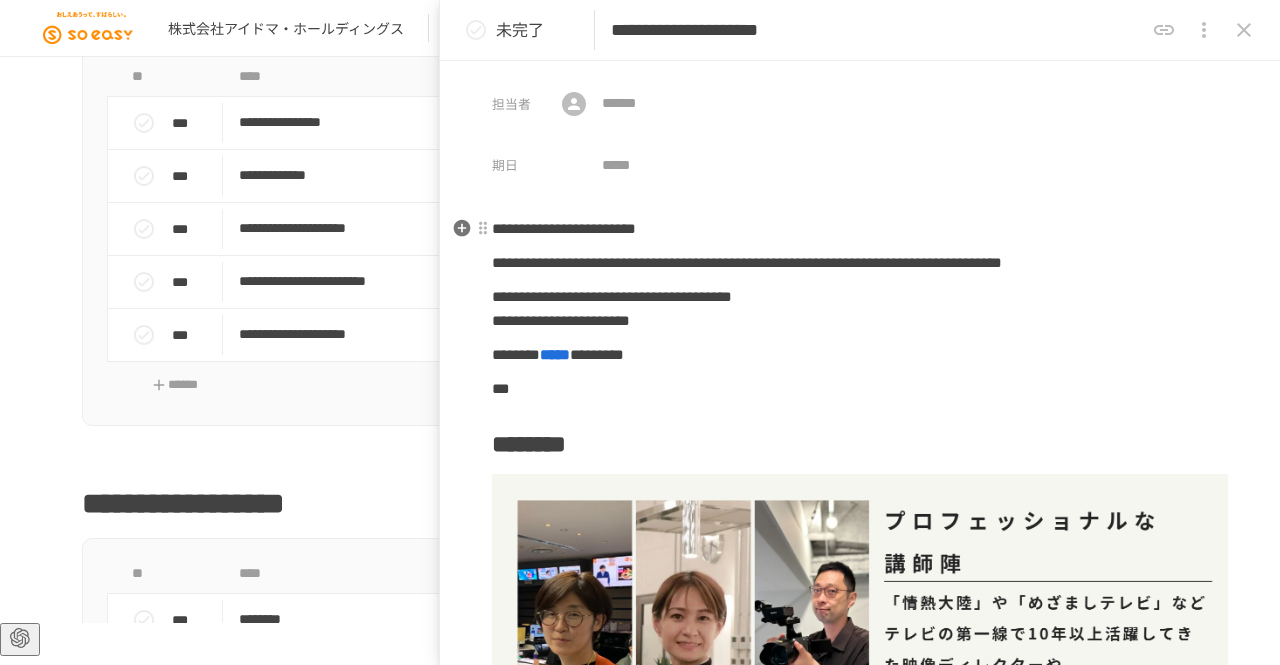 click on "**********" at bounding box center [564, 228] 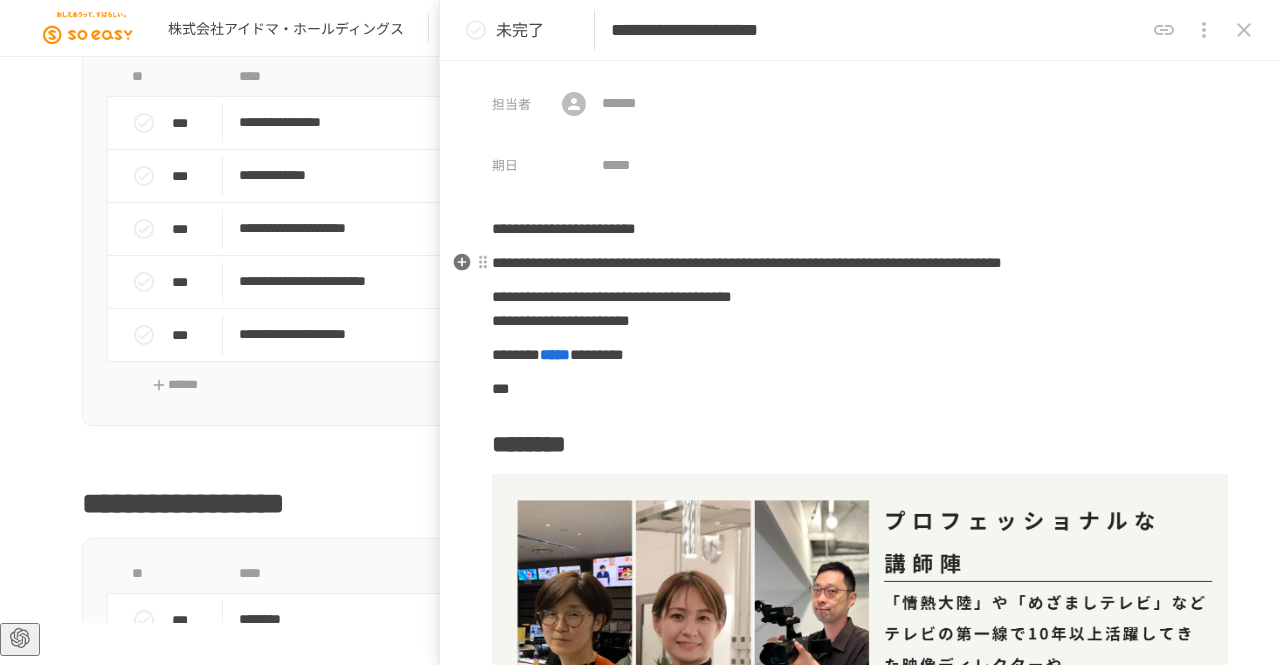 click on "**********" at bounding box center [747, 262] 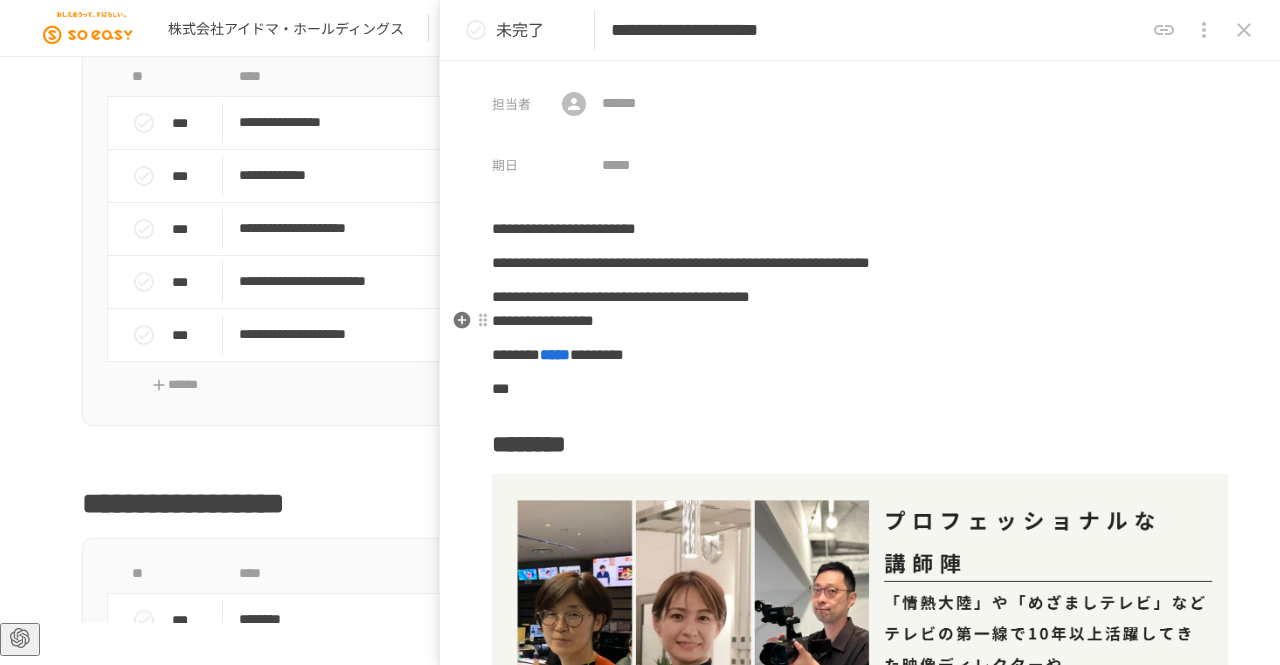 scroll, scrollTop: 205, scrollLeft: 0, axis: vertical 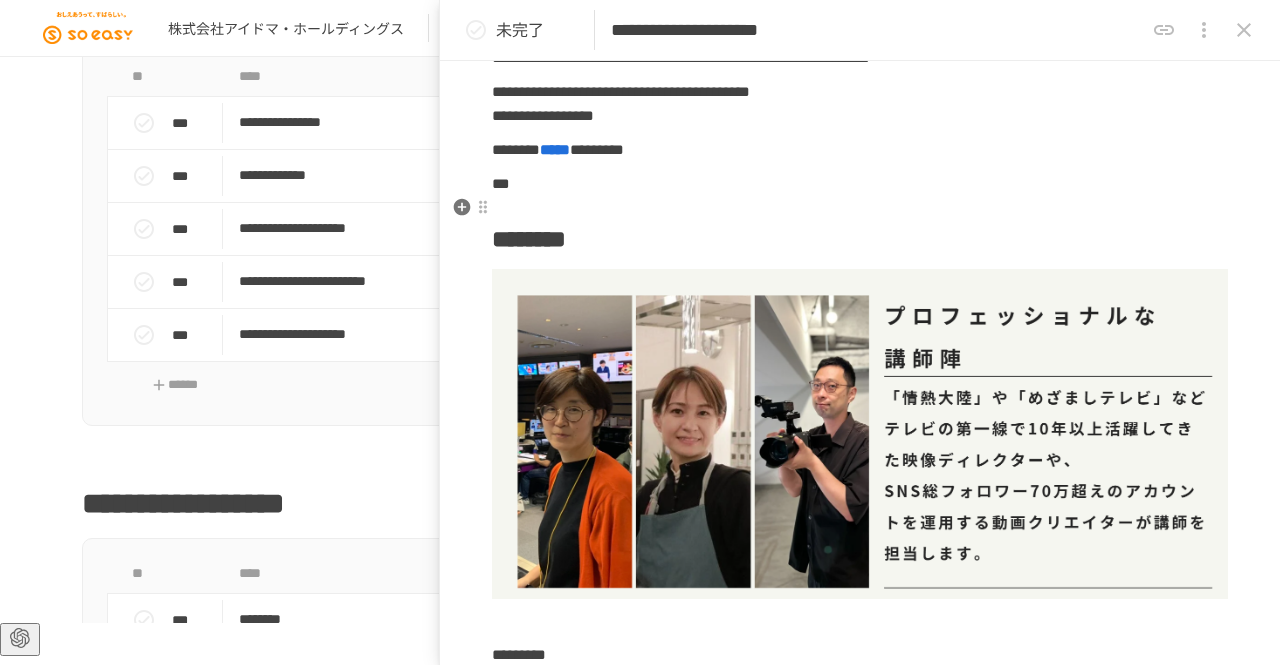 click on "***" at bounding box center (501, 183) 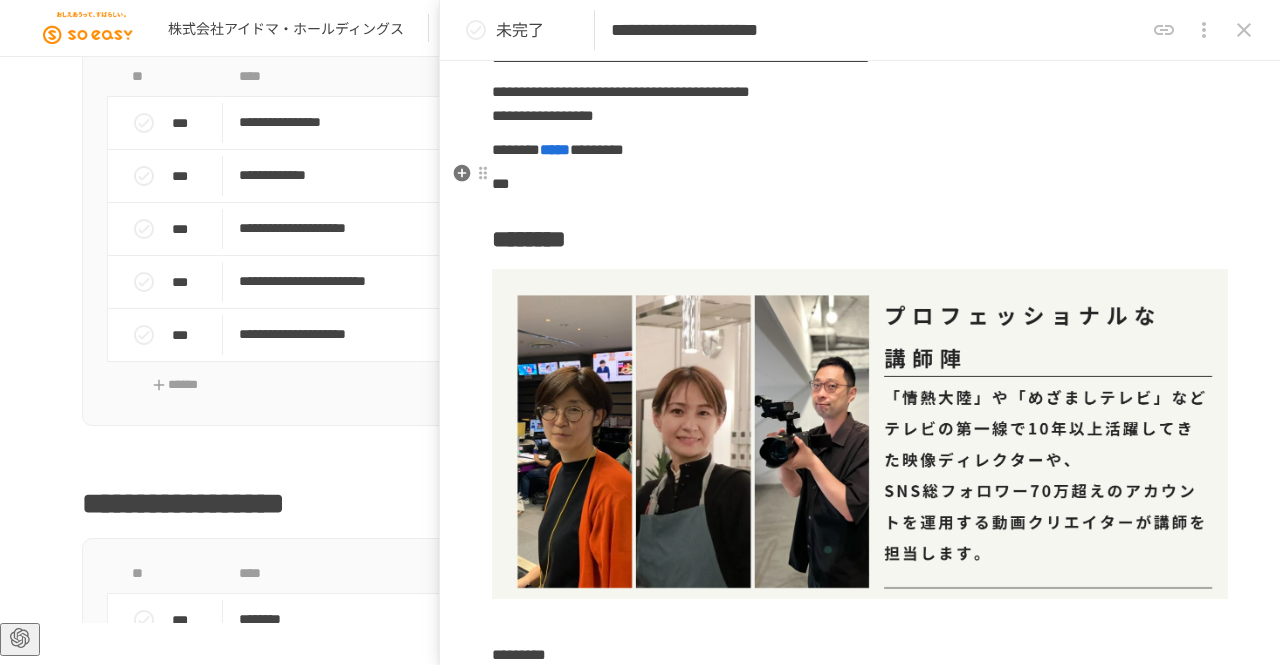 click on "*****" at bounding box center (555, 149) 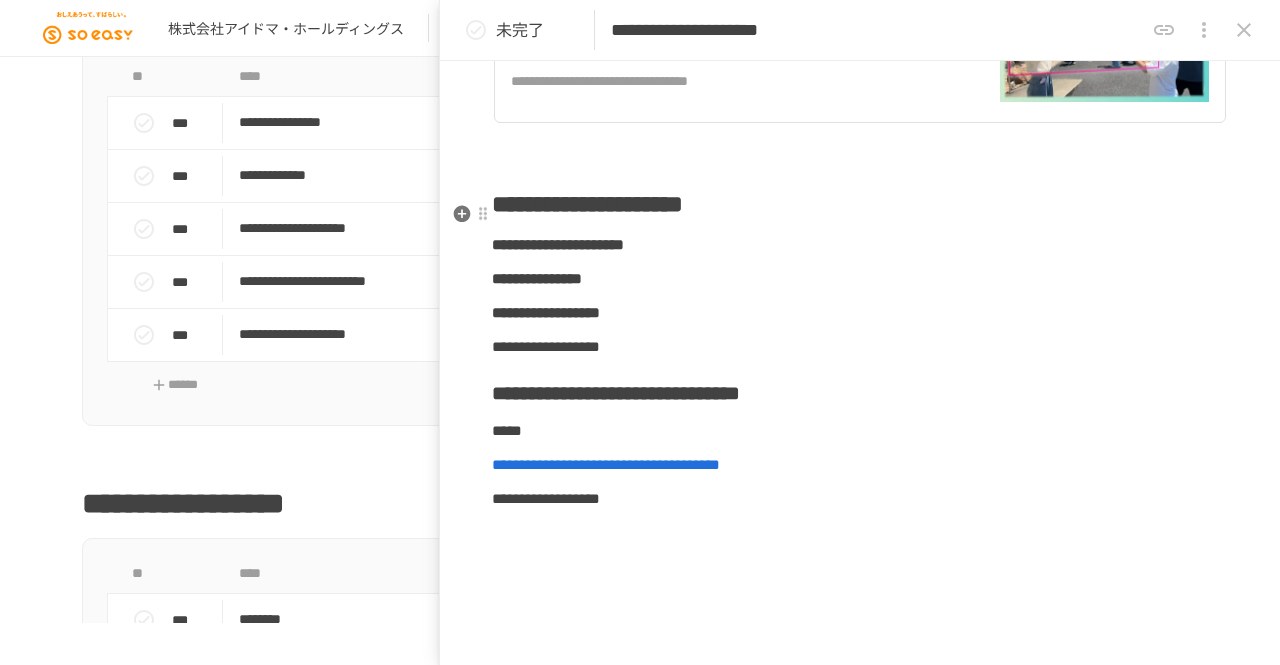 scroll, scrollTop: 1323, scrollLeft: 0, axis: vertical 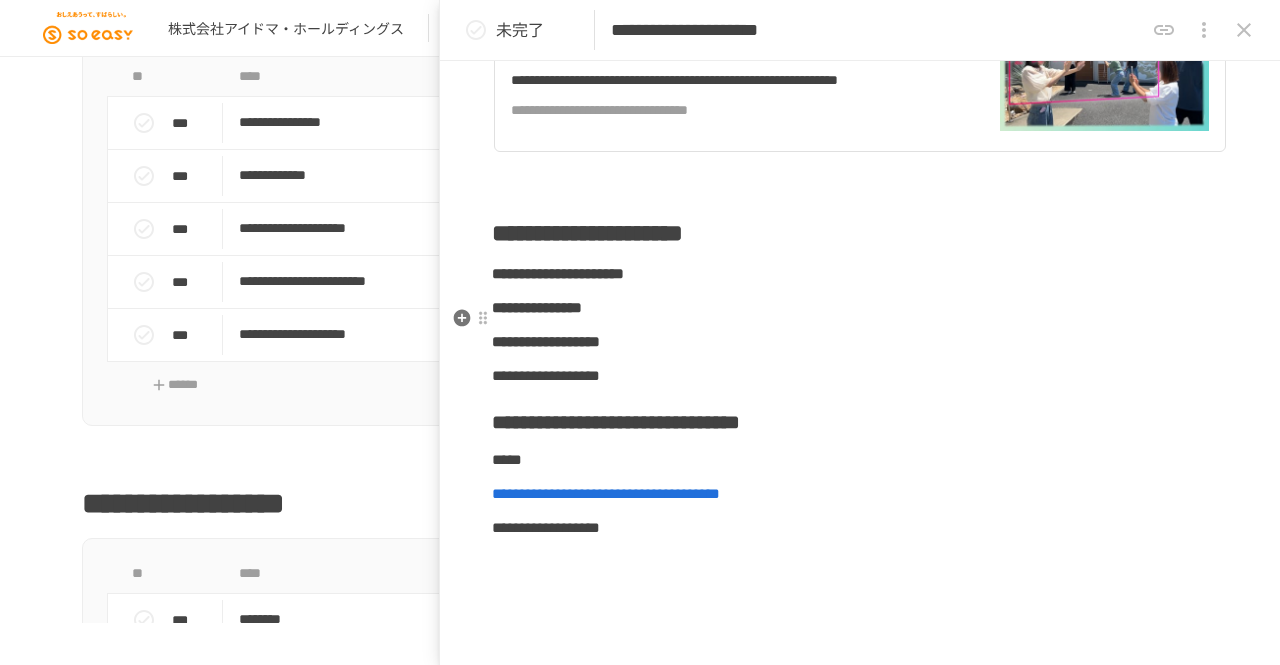 click on "**********" at bounding box center [860, -59] 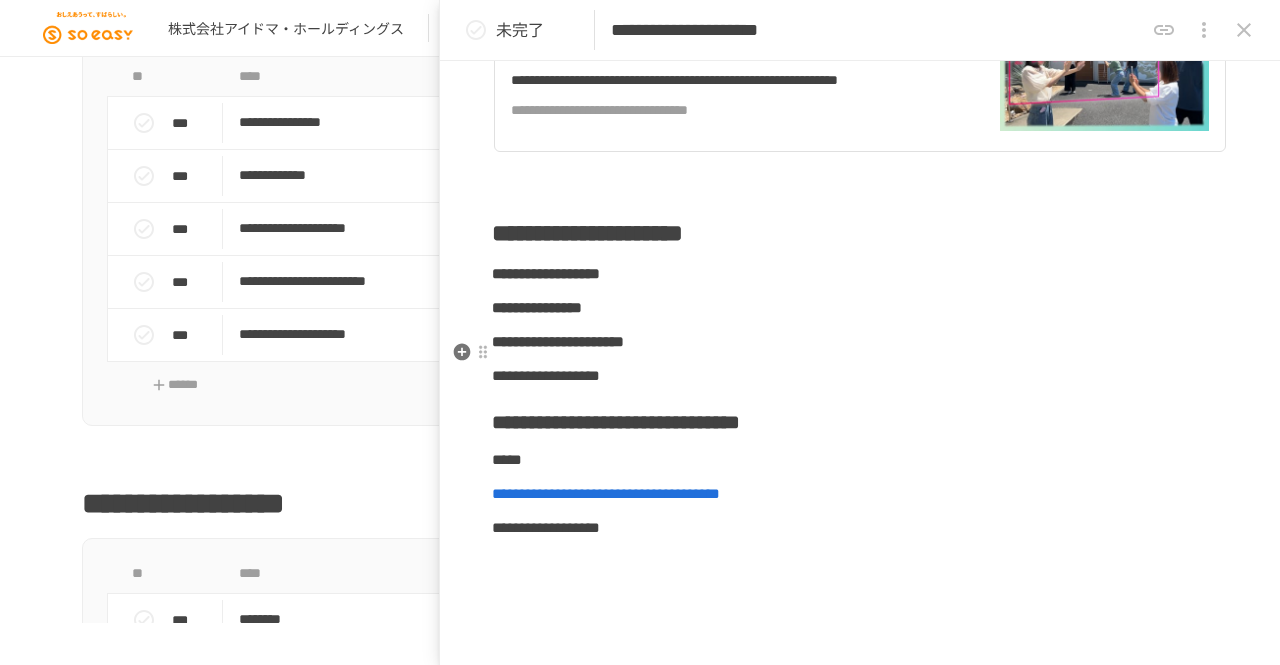 click on "**********" at bounding box center (558, 341) 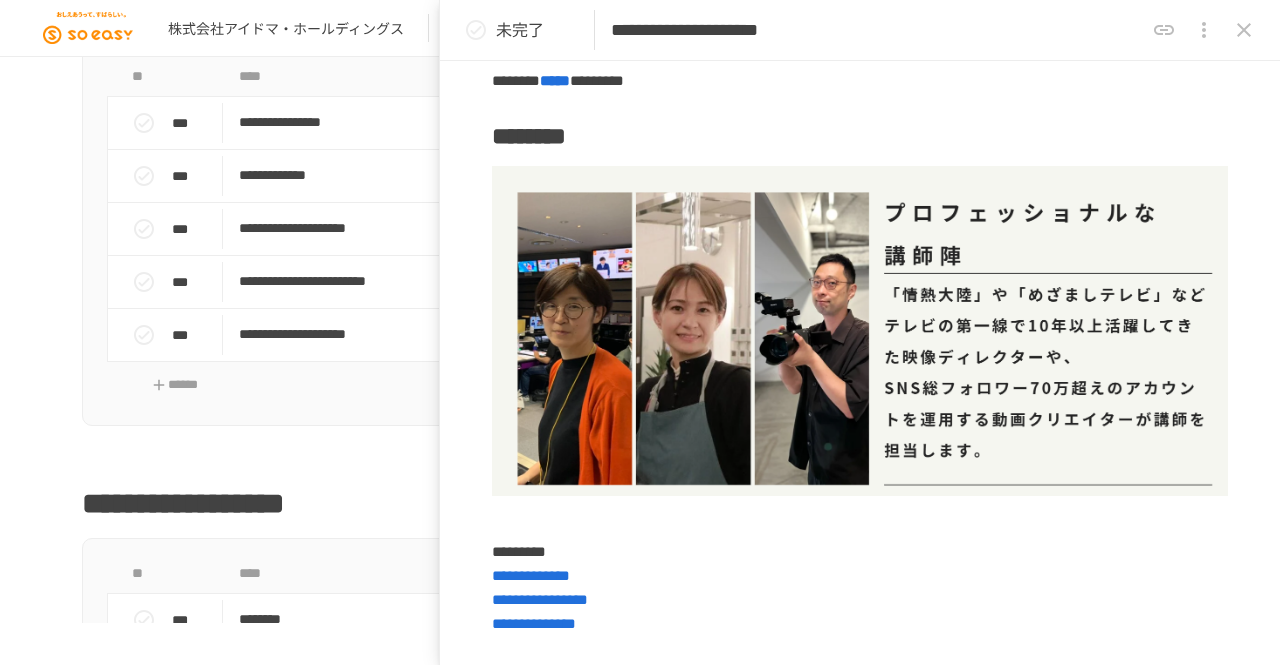 scroll, scrollTop: 0, scrollLeft: 0, axis: both 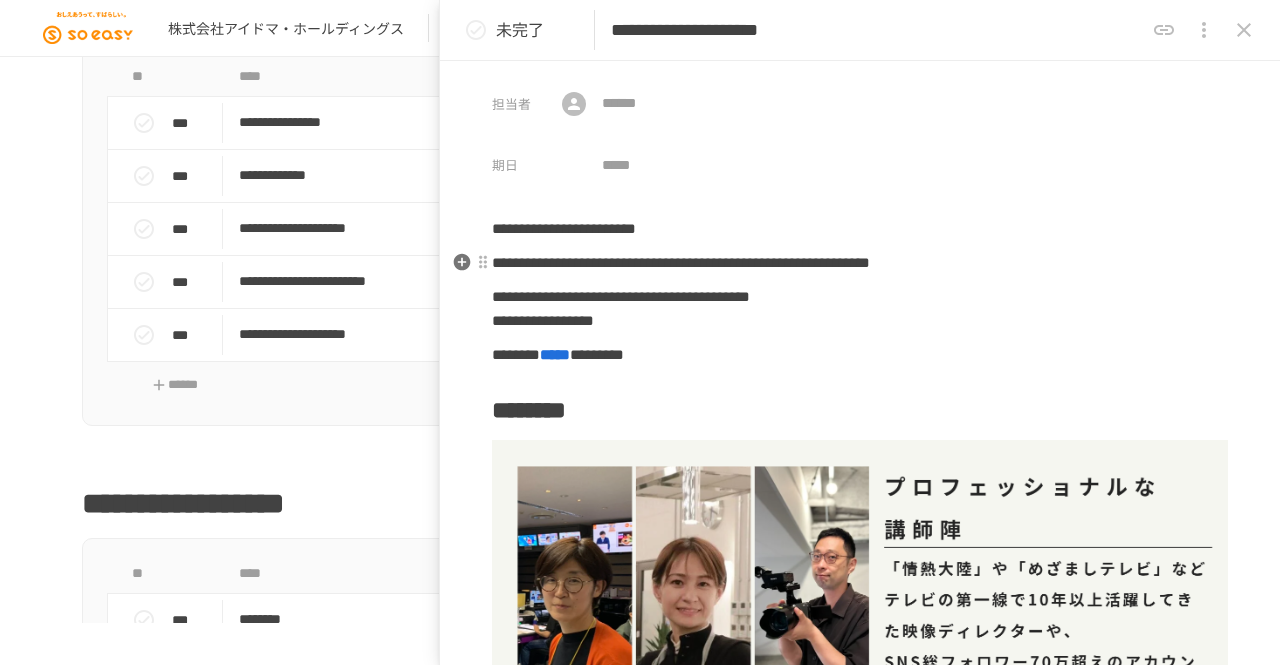click on "**********" at bounding box center (681, 262) 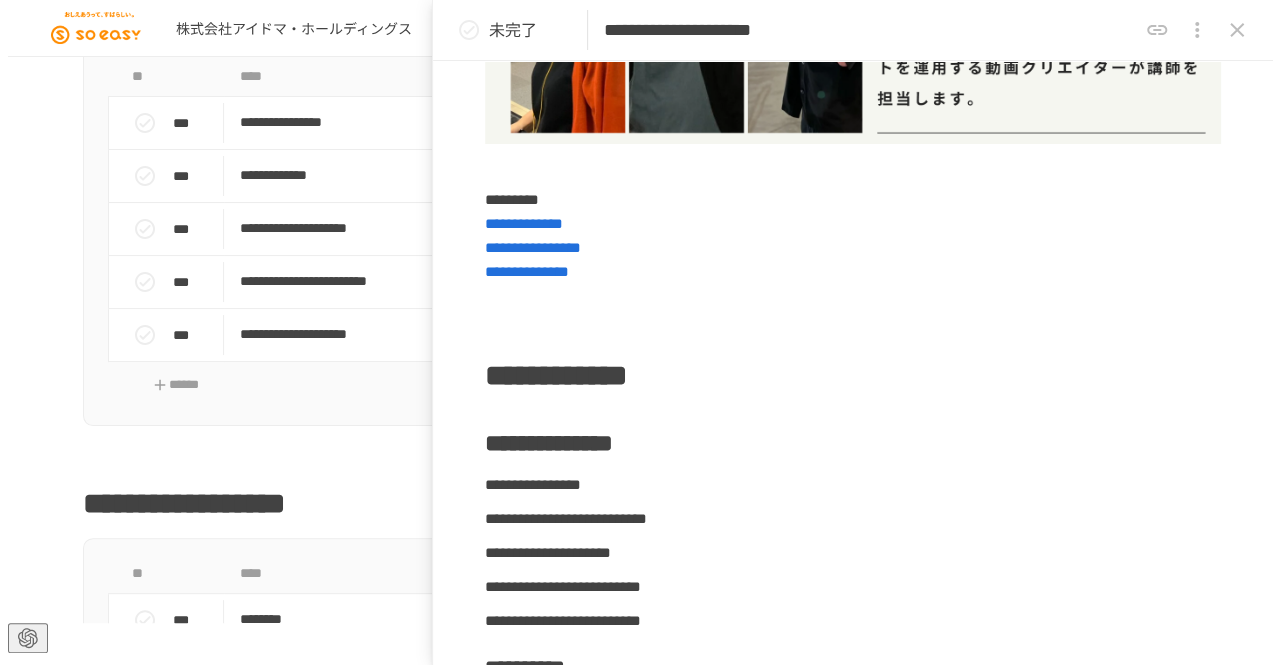 scroll, scrollTop: 578, scrollLeft: 0, axis: vertical 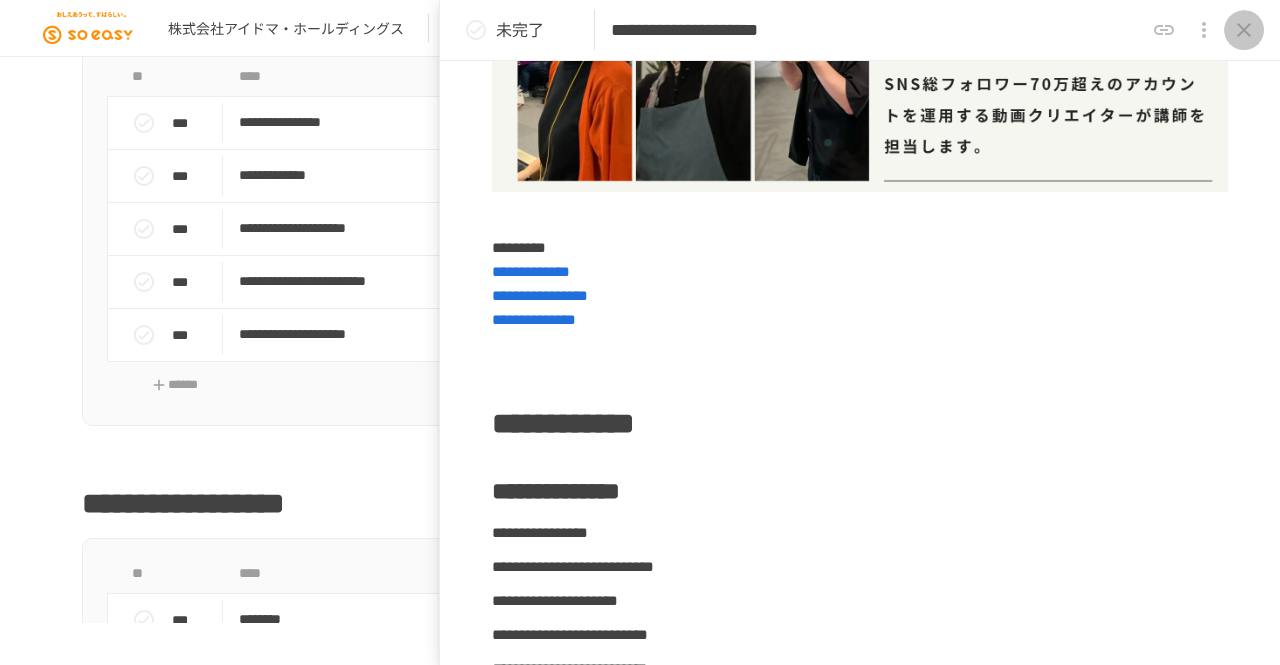 click 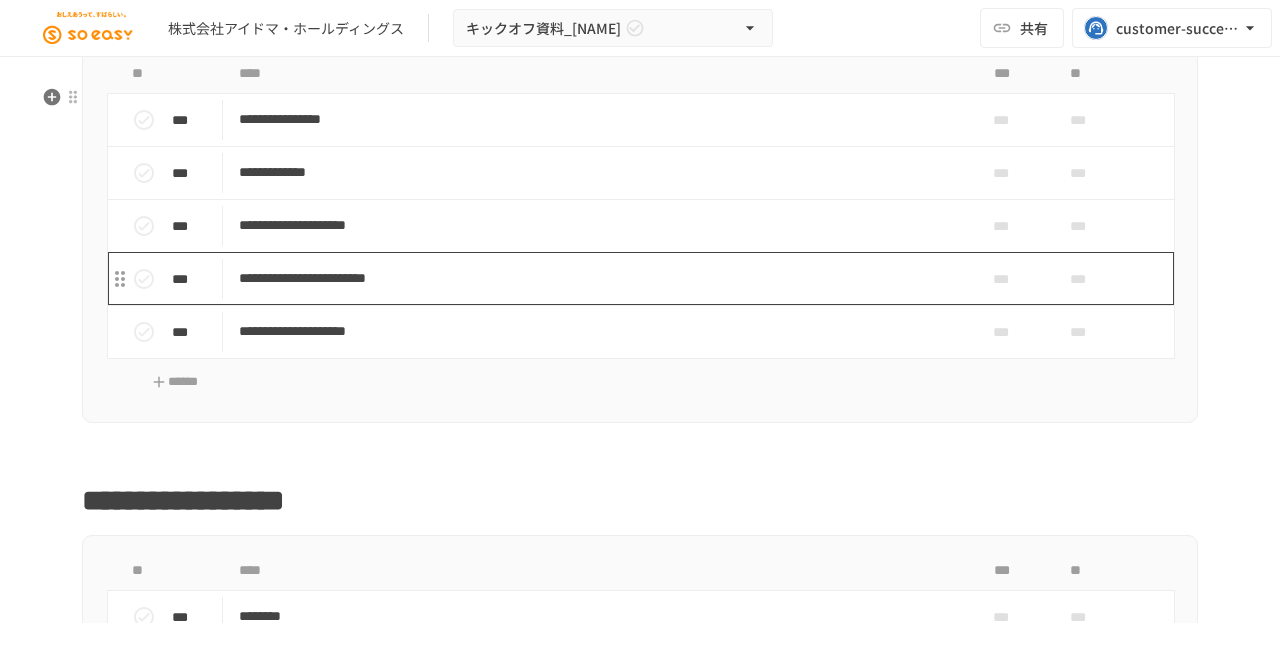 scroll, scrollTop: 1480, scrollLeft: 0, axis: vertical 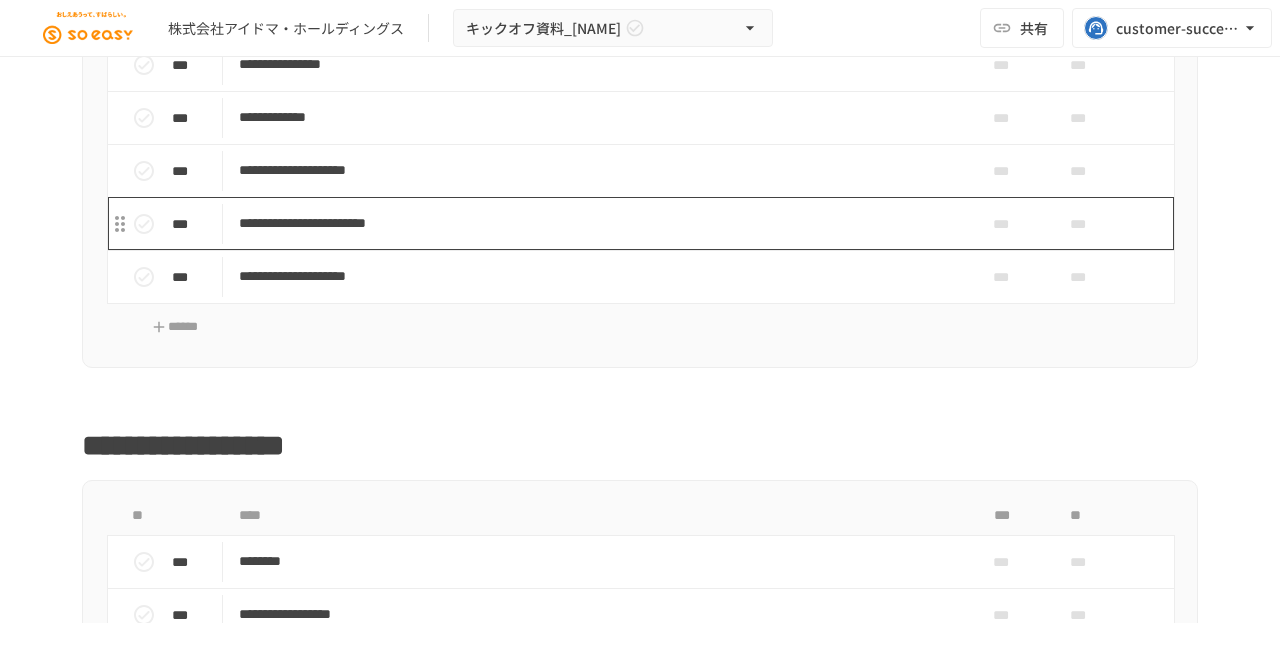 click on "**********" at bounding box center [598, 223] 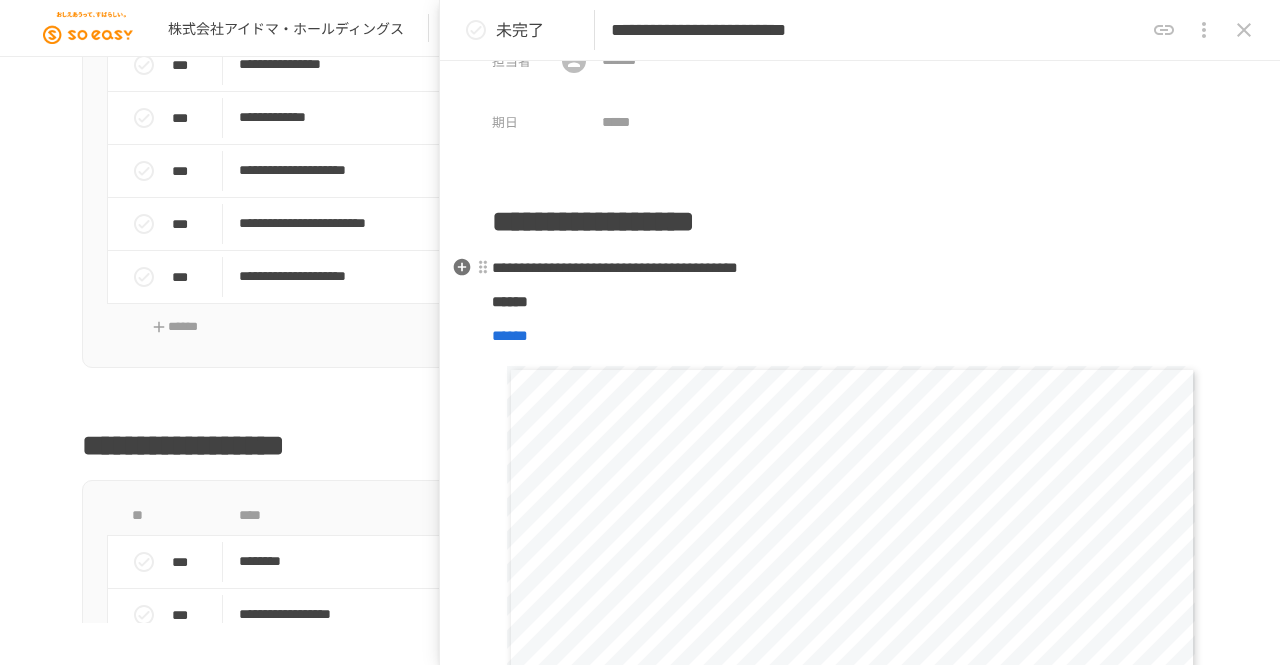 scroll, scrollTop: 44, scrollLeft: 0, axis: vertical 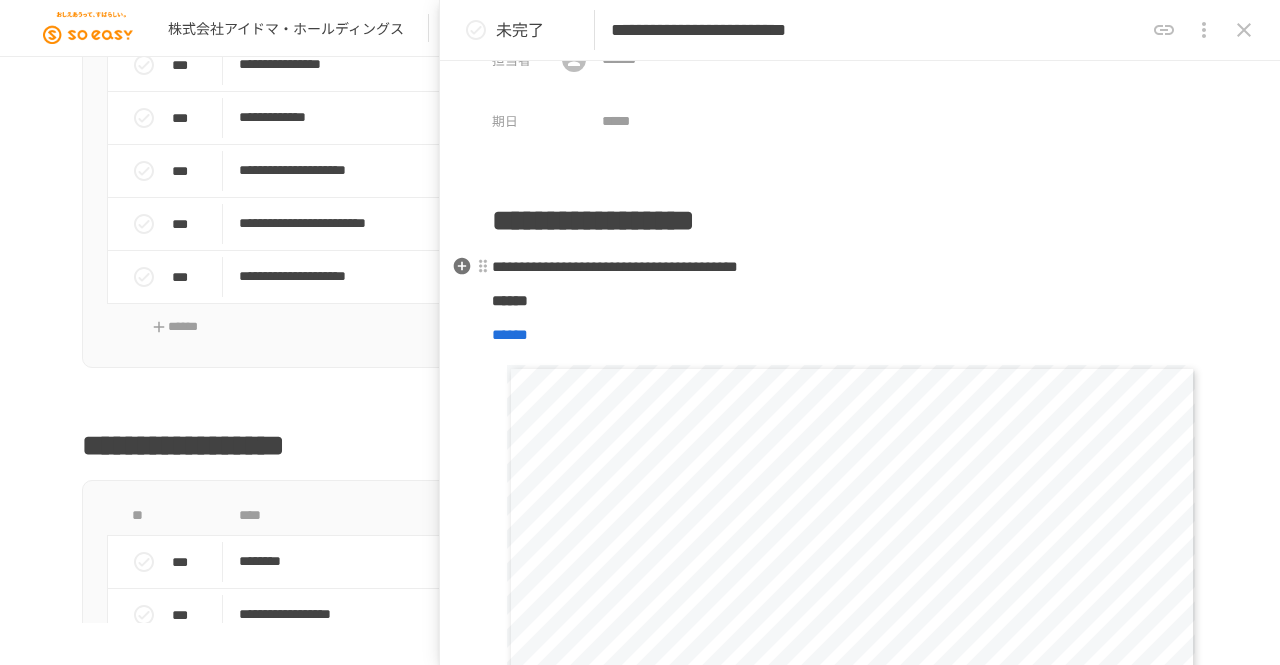 click on "**********" at bounding box center (615, 266) 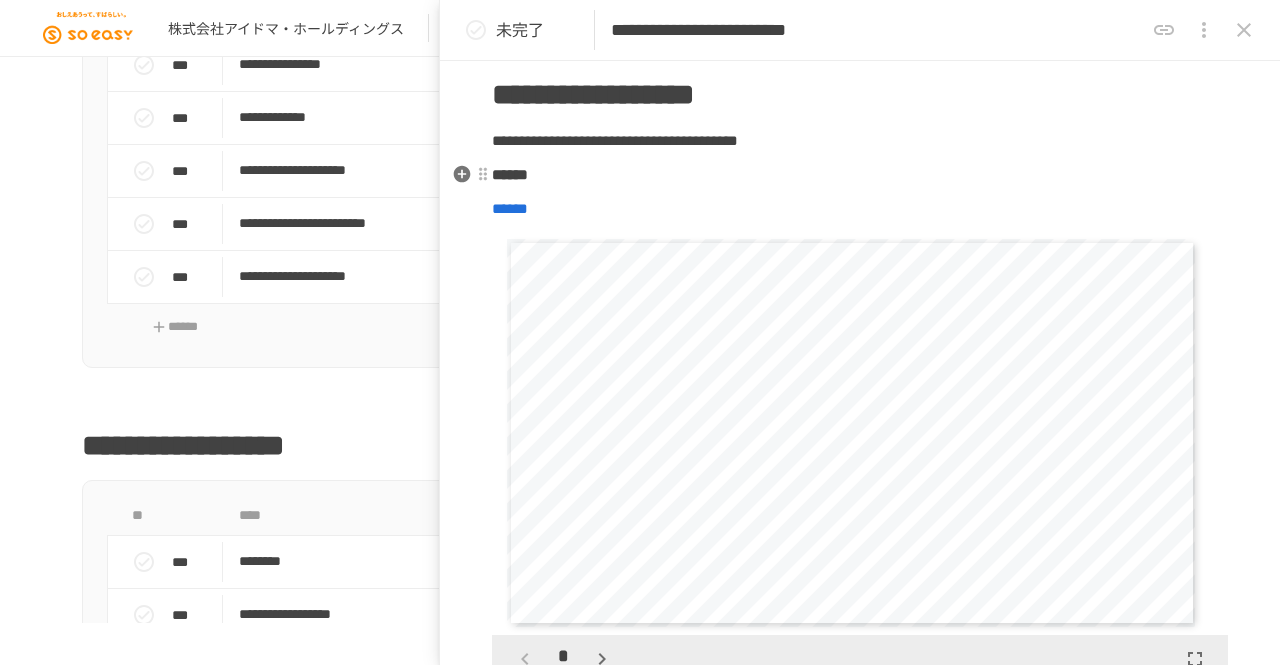 scroll, scrollTop: 170, scrollLeft: 0, axis: vertical 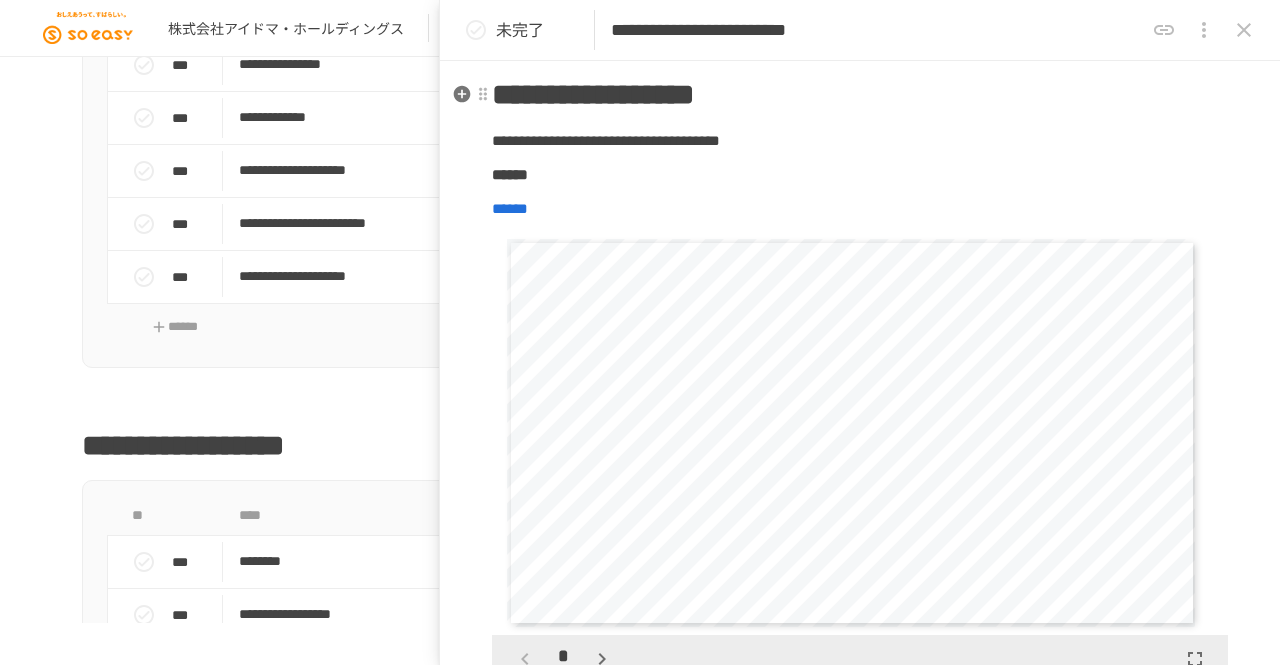 type 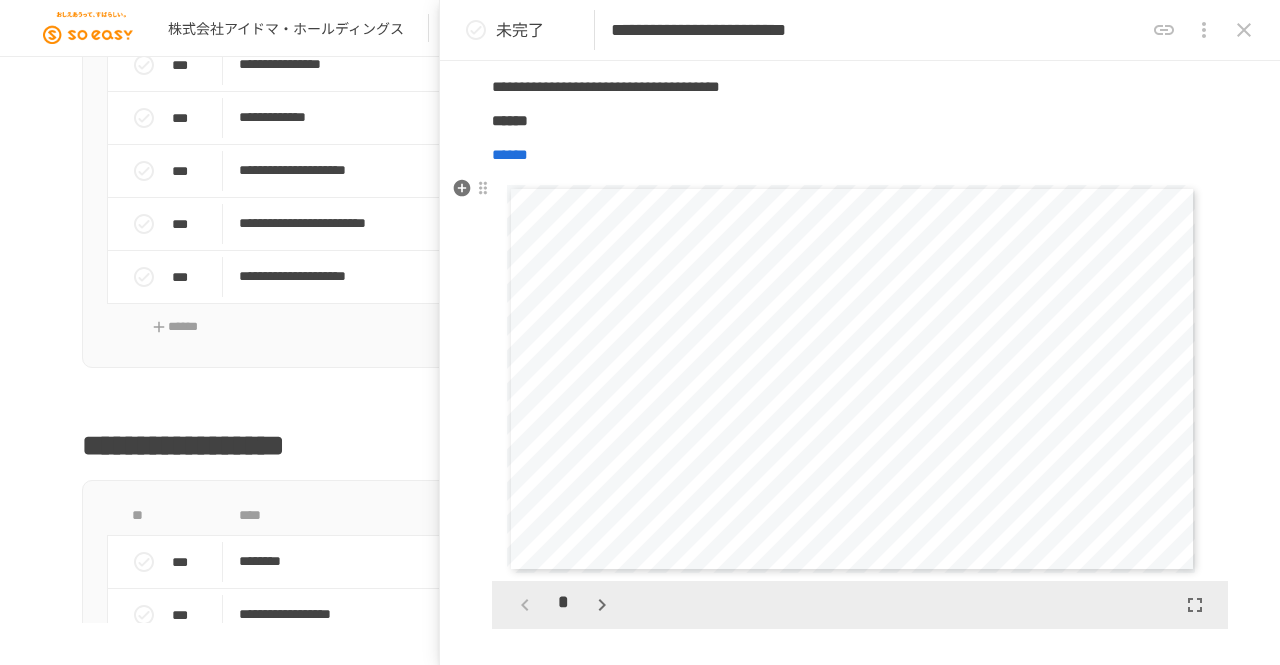 scroll, scrollTop: 248, scrollLeft: 0, axis: vertical 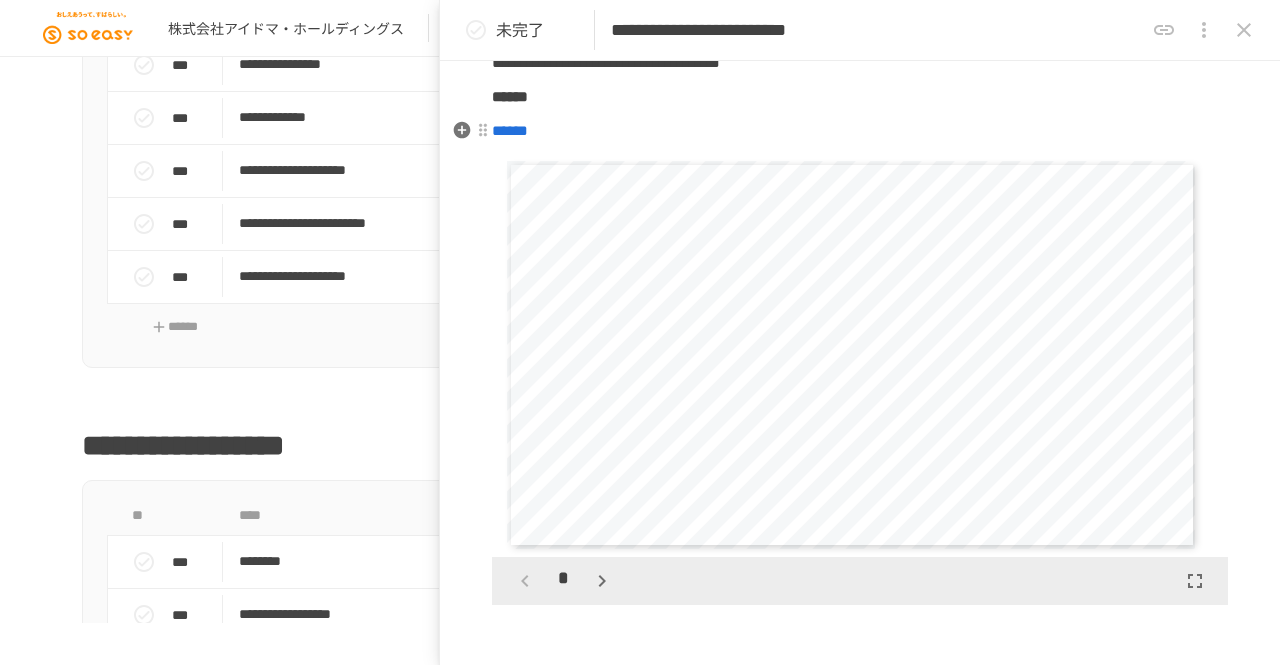 click on "******" at bounding box center [510, 130] 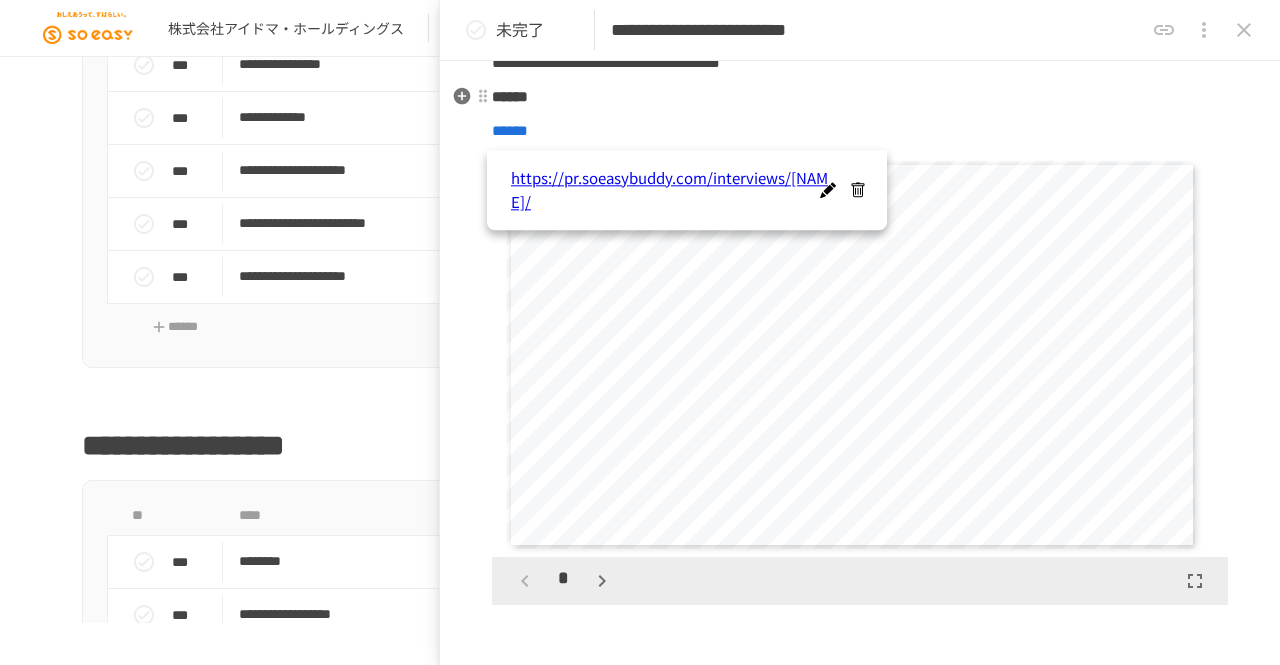 click on "**********" at bounding box center (860, 333) 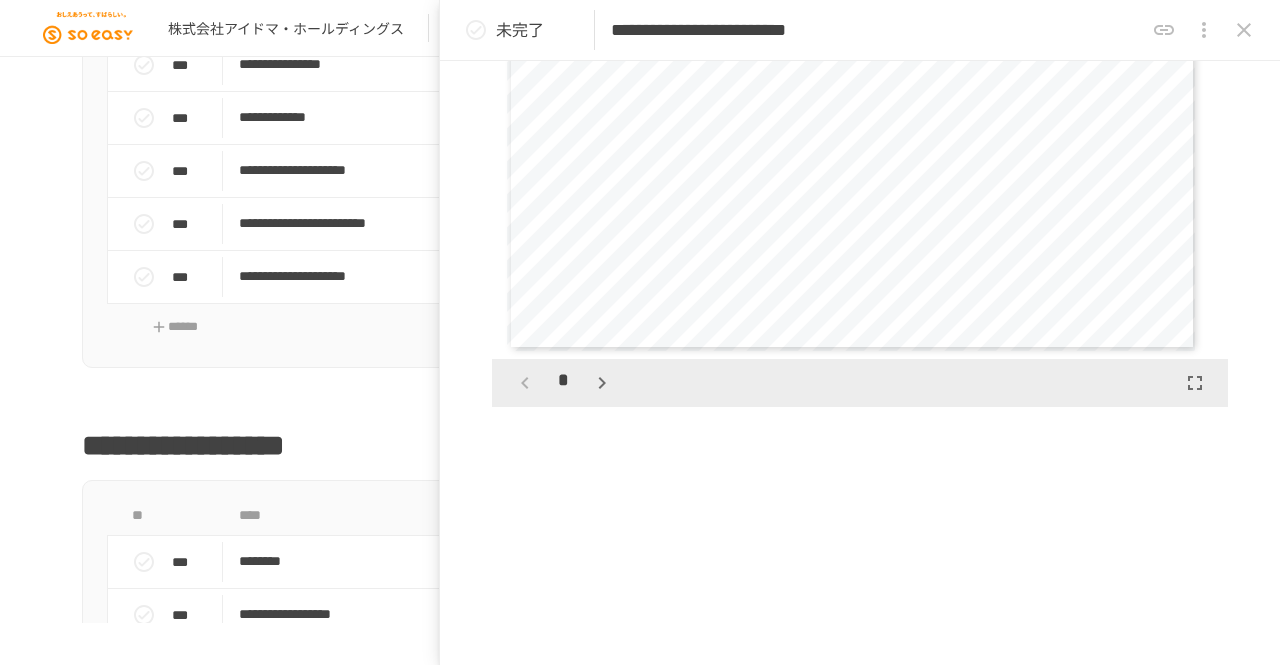 scroll, scrollTop: 444, scrollLeft: 0, axis: vertical 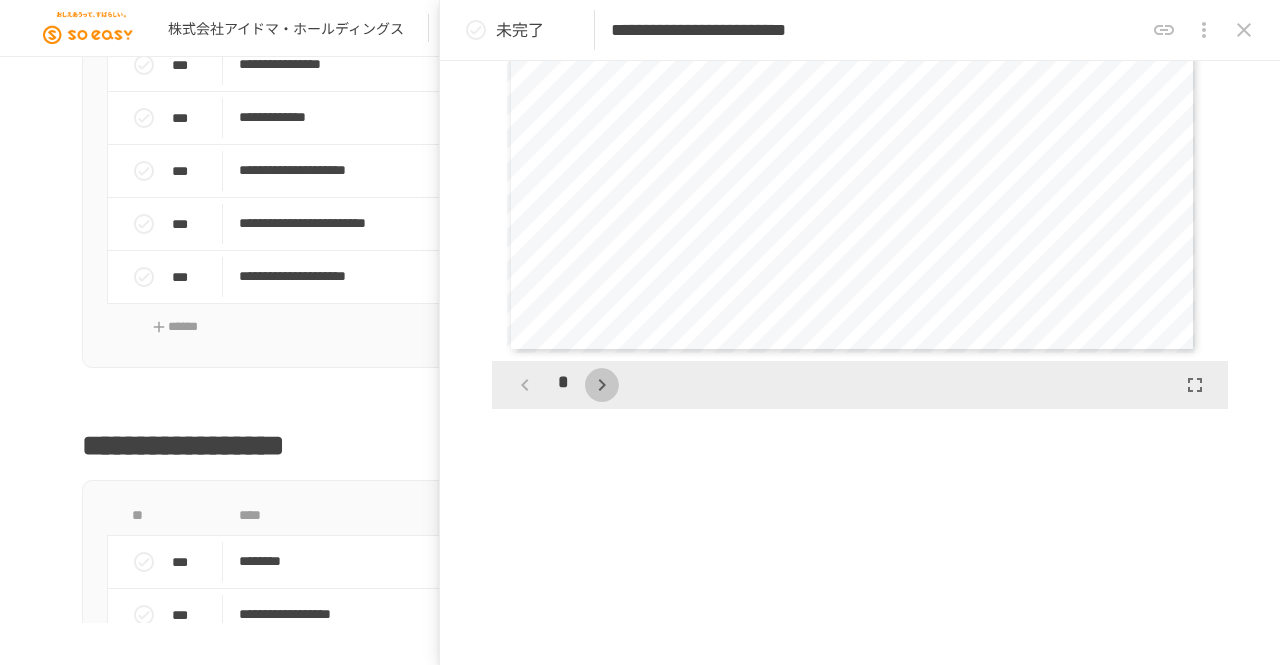 click 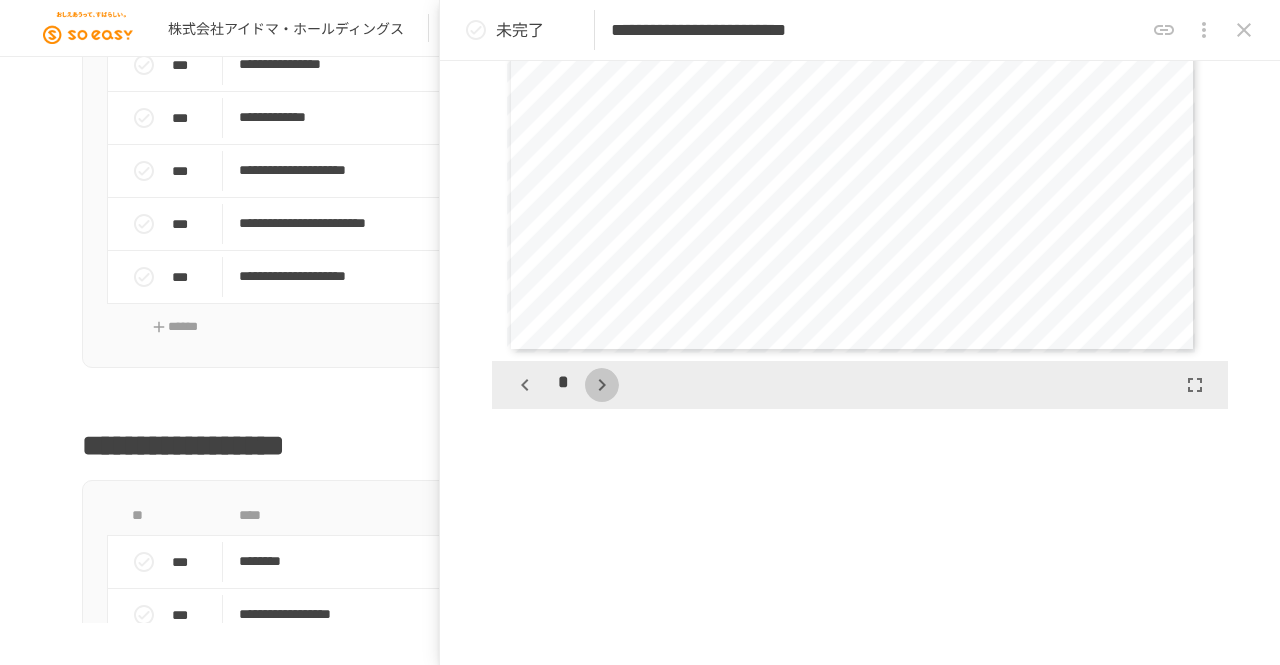 click 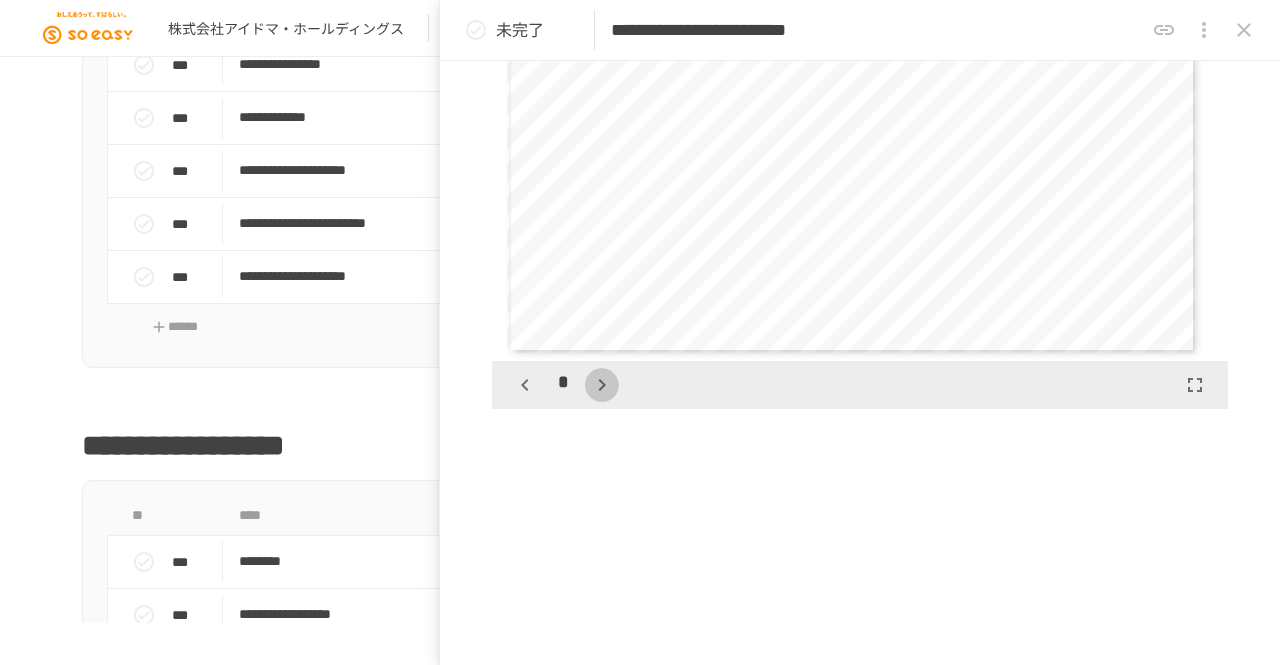 click 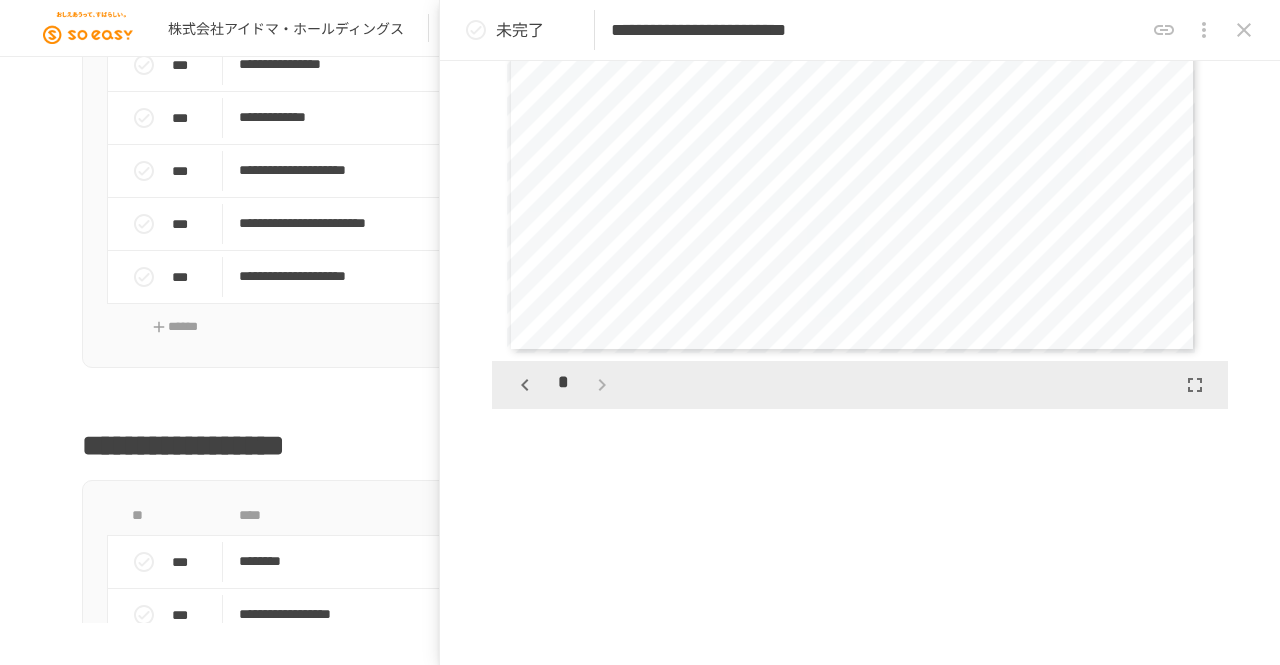 click on "*" at bounding box center (563, 385) 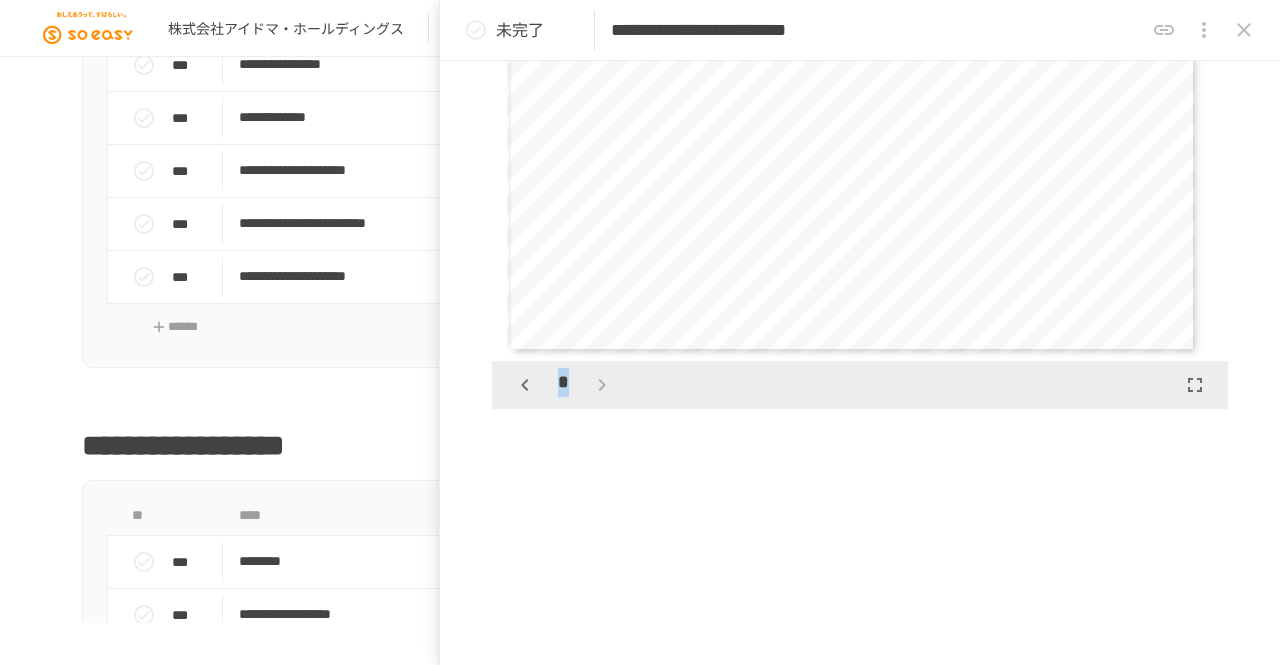 click on "*" at bounding box center [563, 385] 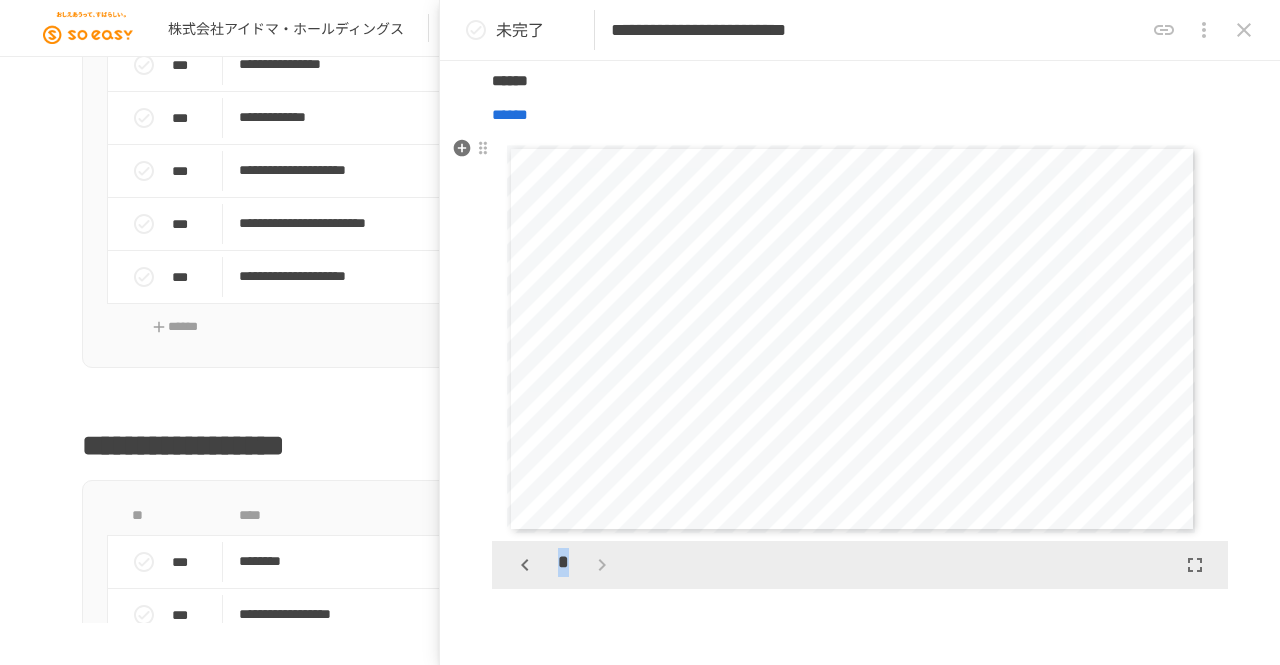 scroll, scrollTop: 252, scrollLeft: 0, axis: vertical 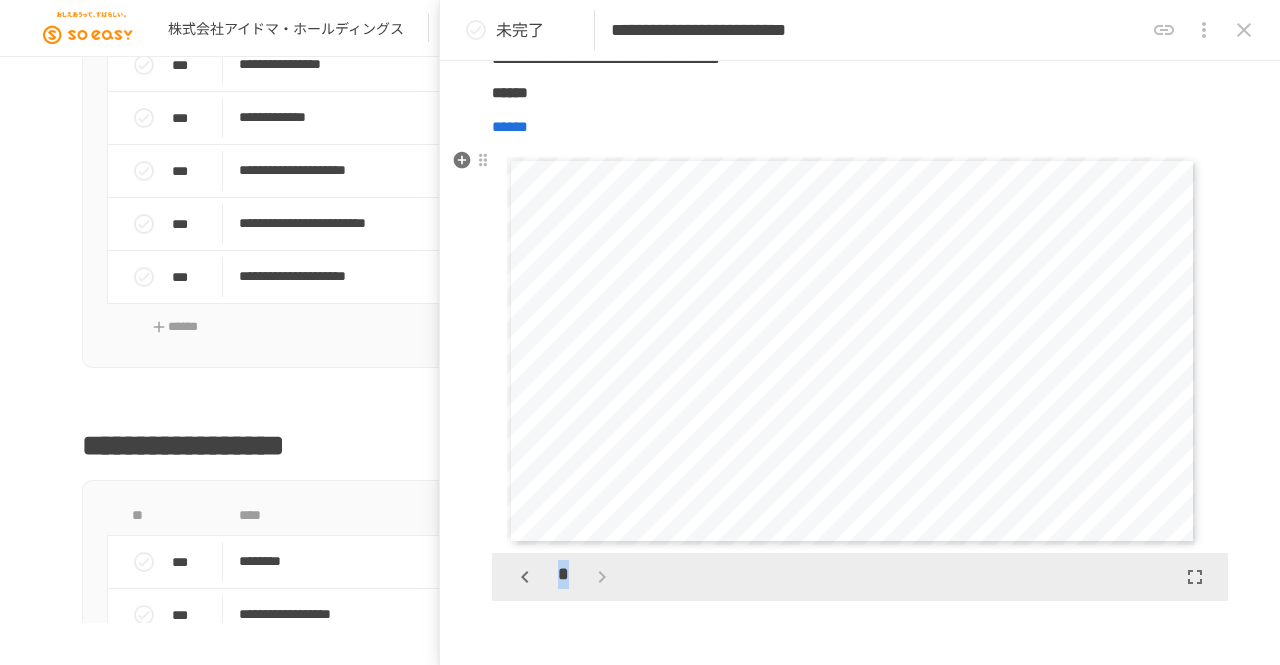 click 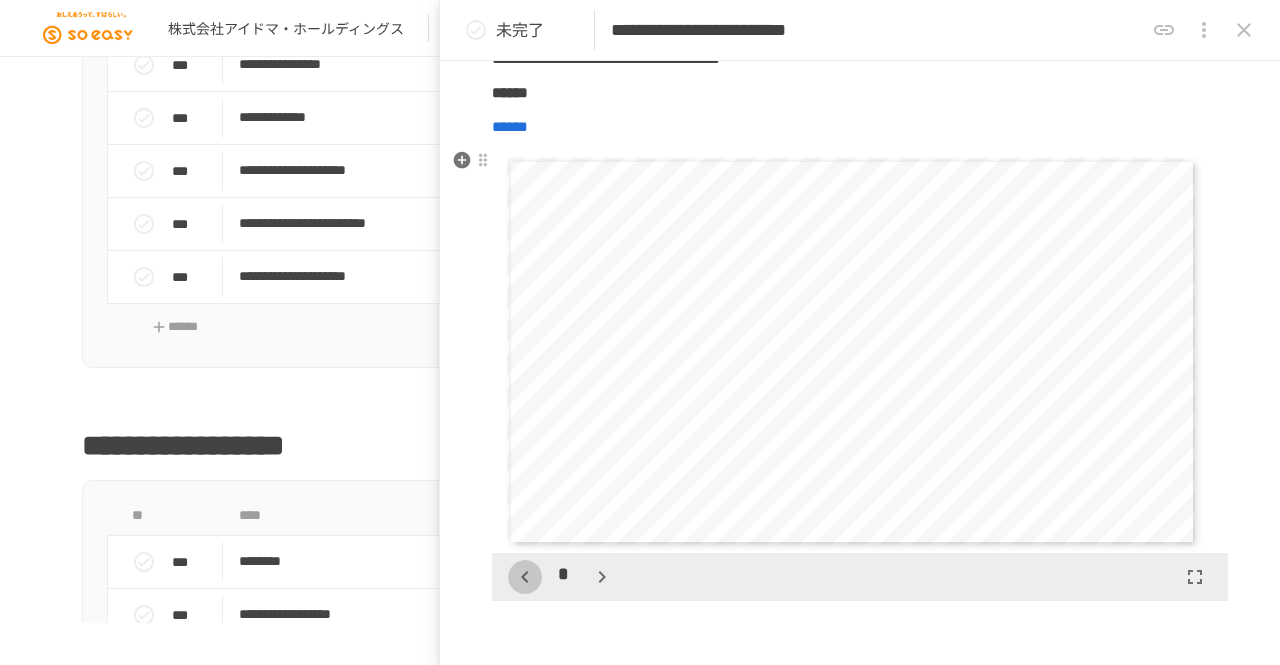 click 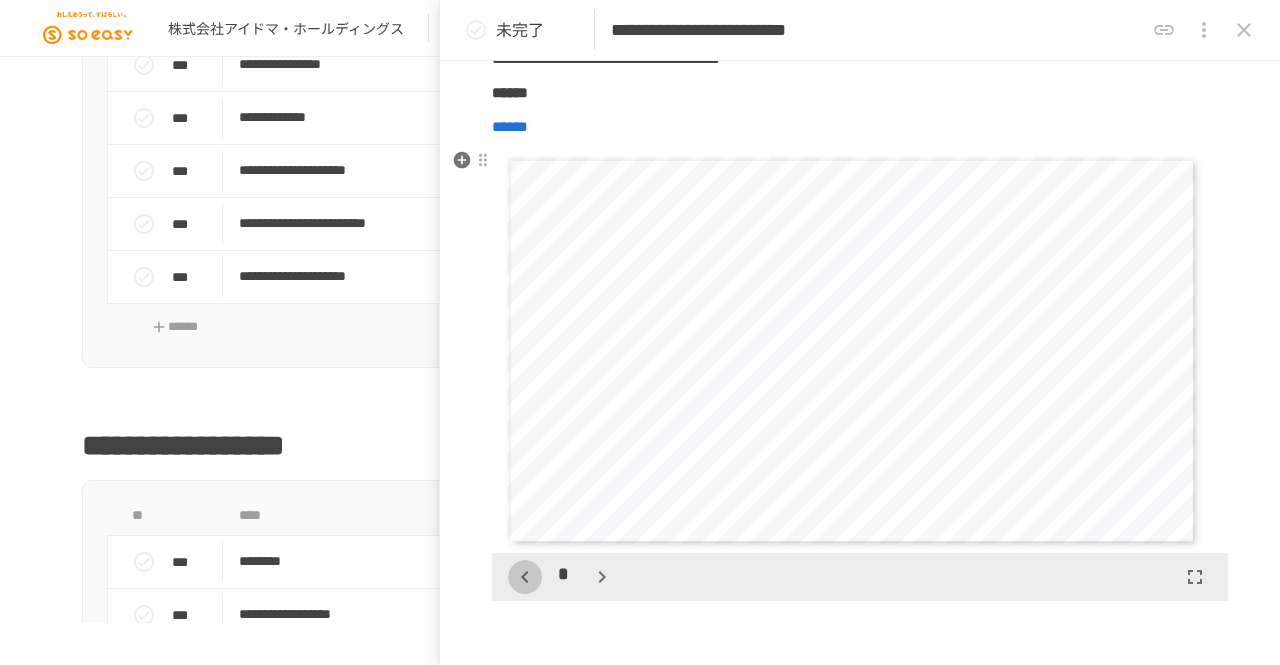 click 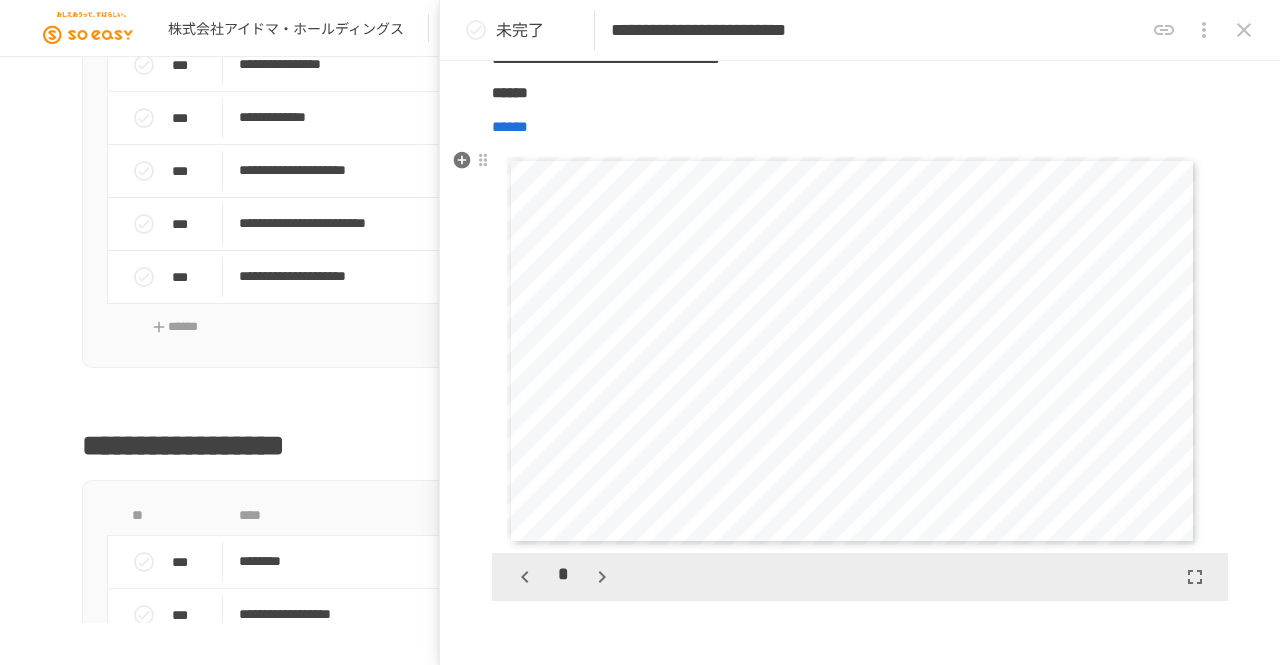 scroll, scrollTop: 0, scrollLeft: 0, axis: both 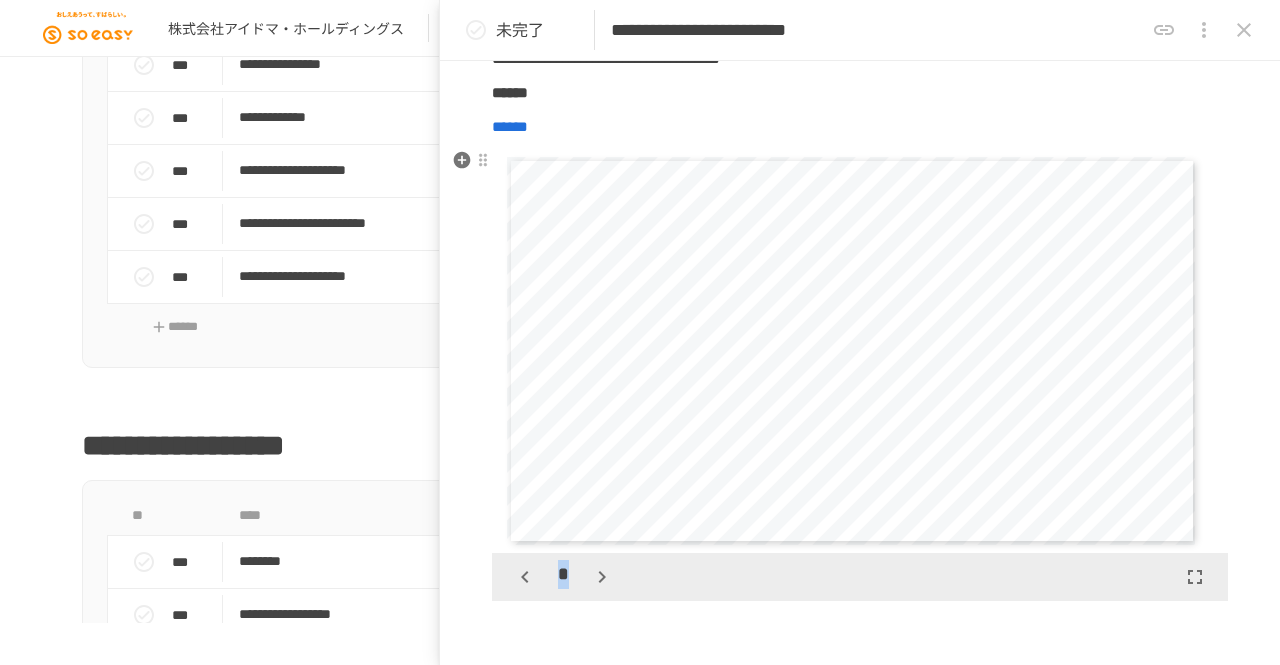click on "*" at bounding box center [563, 577] 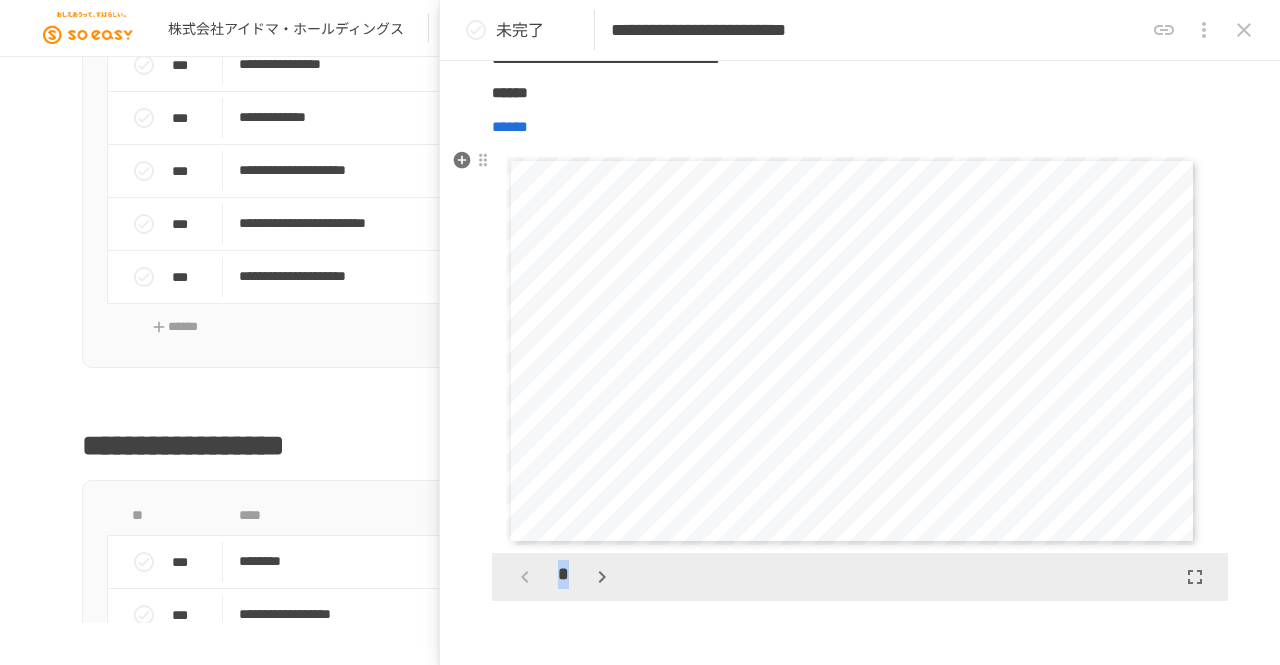 click on "*" at bounding box center [563, 577] 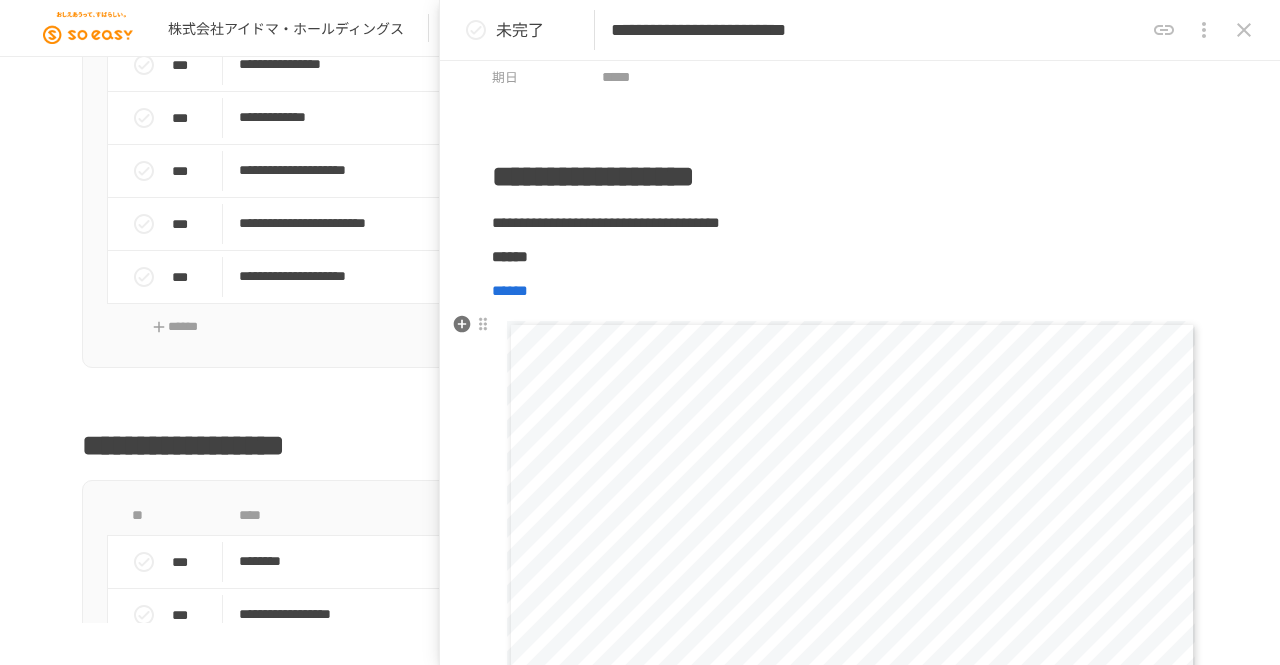 scroll, scrollTop: 88, scrollLeft: 0, axis: vertical 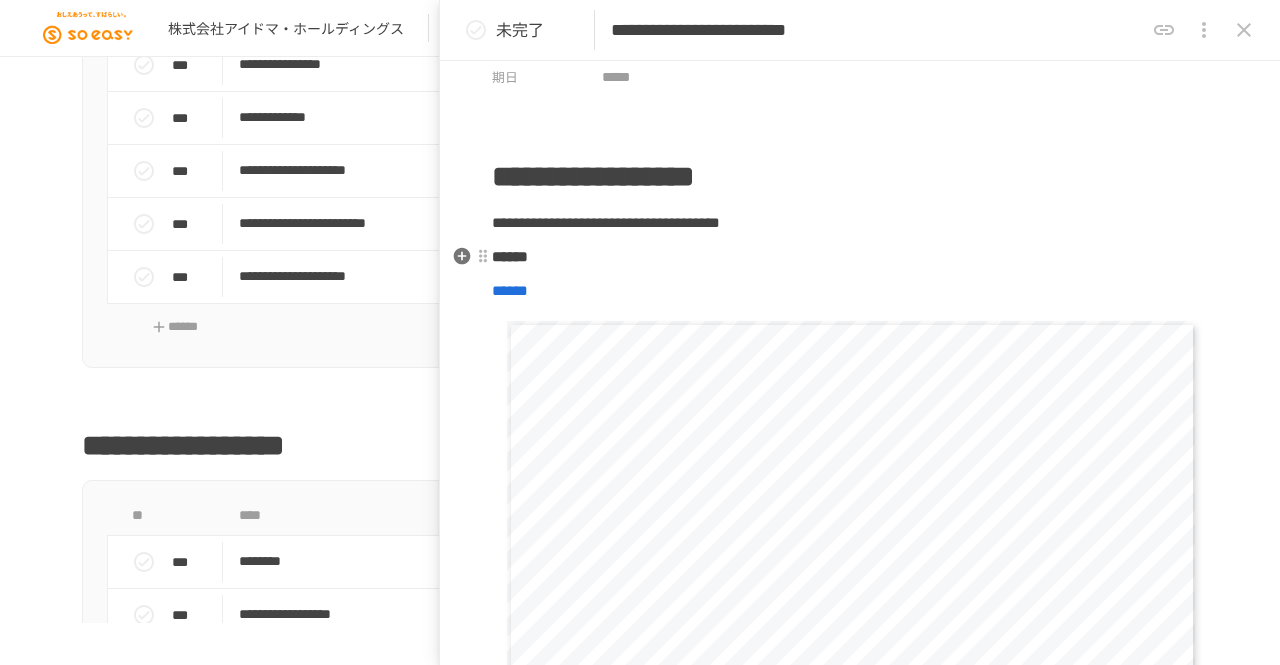 click on "******" at bounding box center (860, 257) 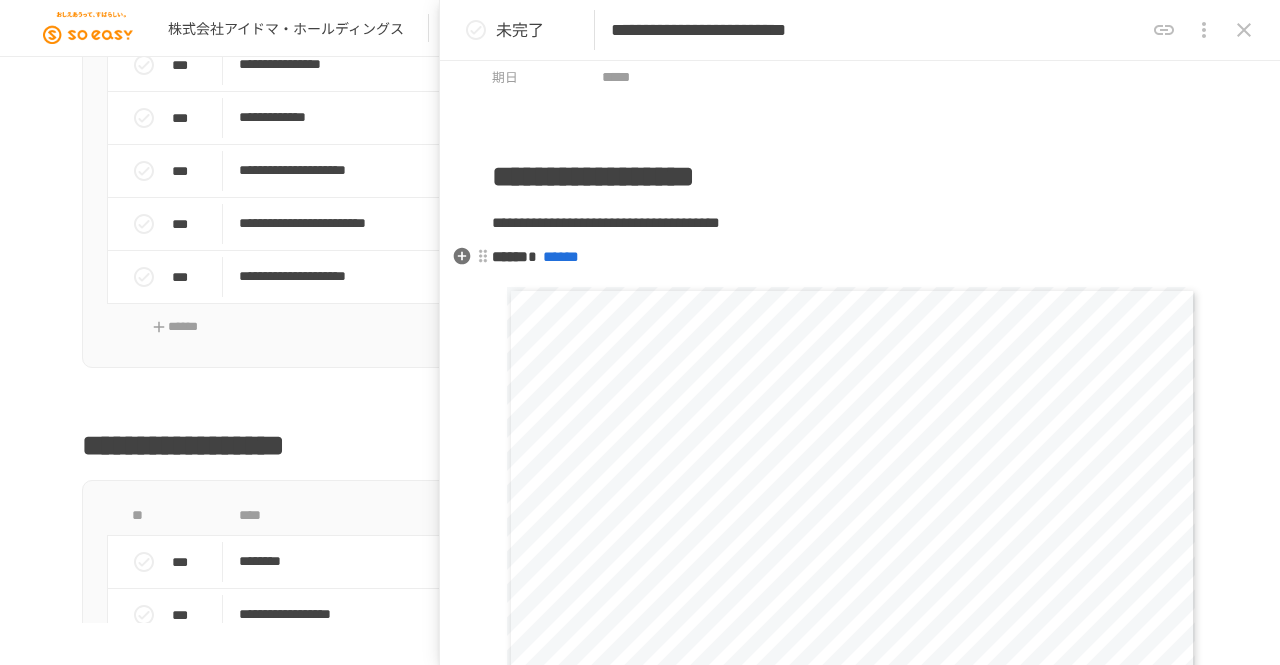 click on "******" at bounding box center [561, 256] 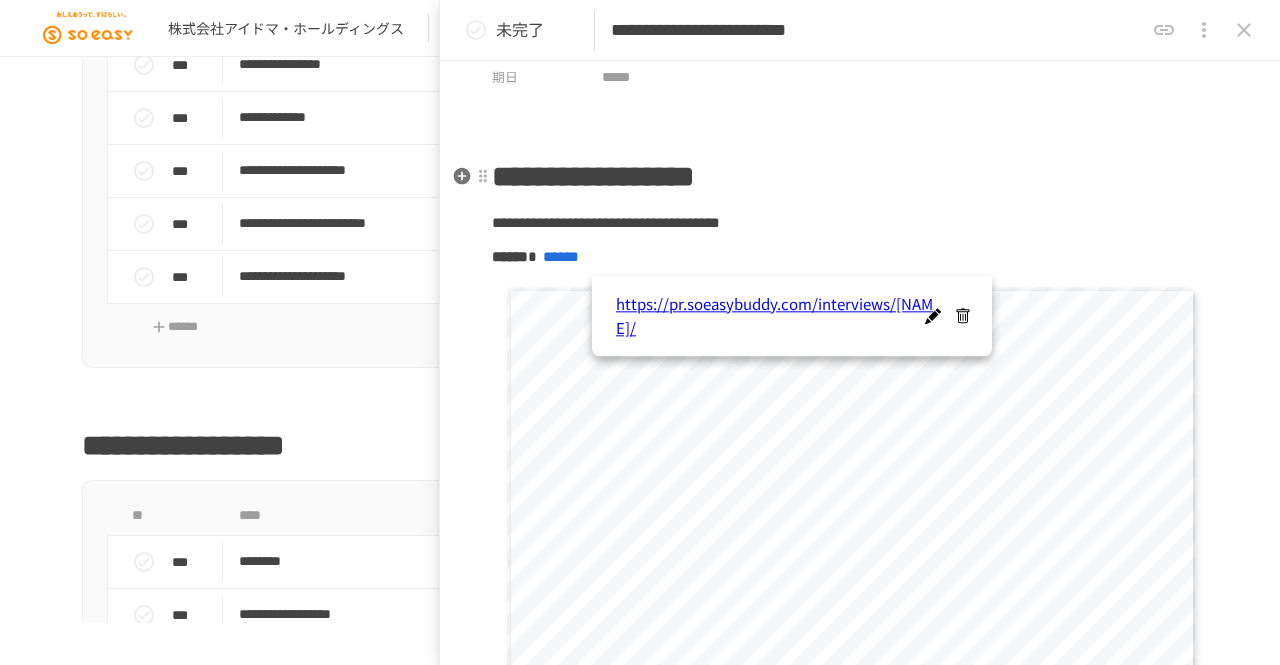 click on "**********" at bounding box center (593, 176) 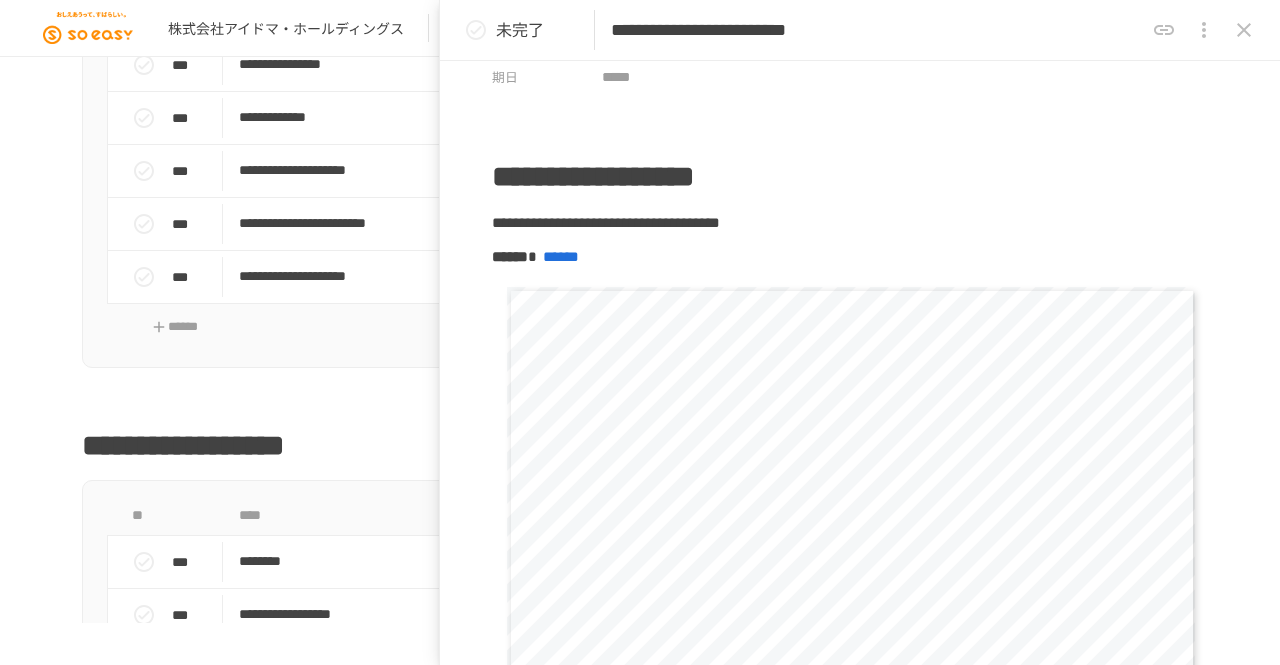 click on "**********" at bounding box center (640, 1333) 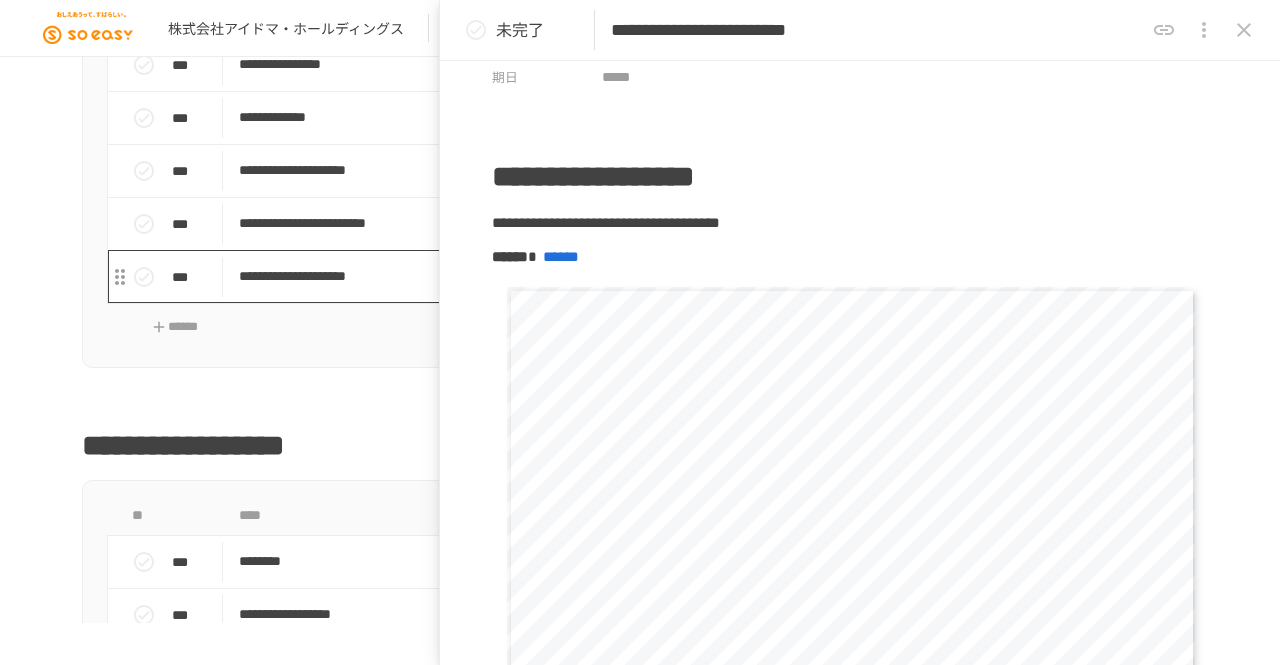 scroll, scrollTop: 1394, scrollLeft: 0, axis: vertical 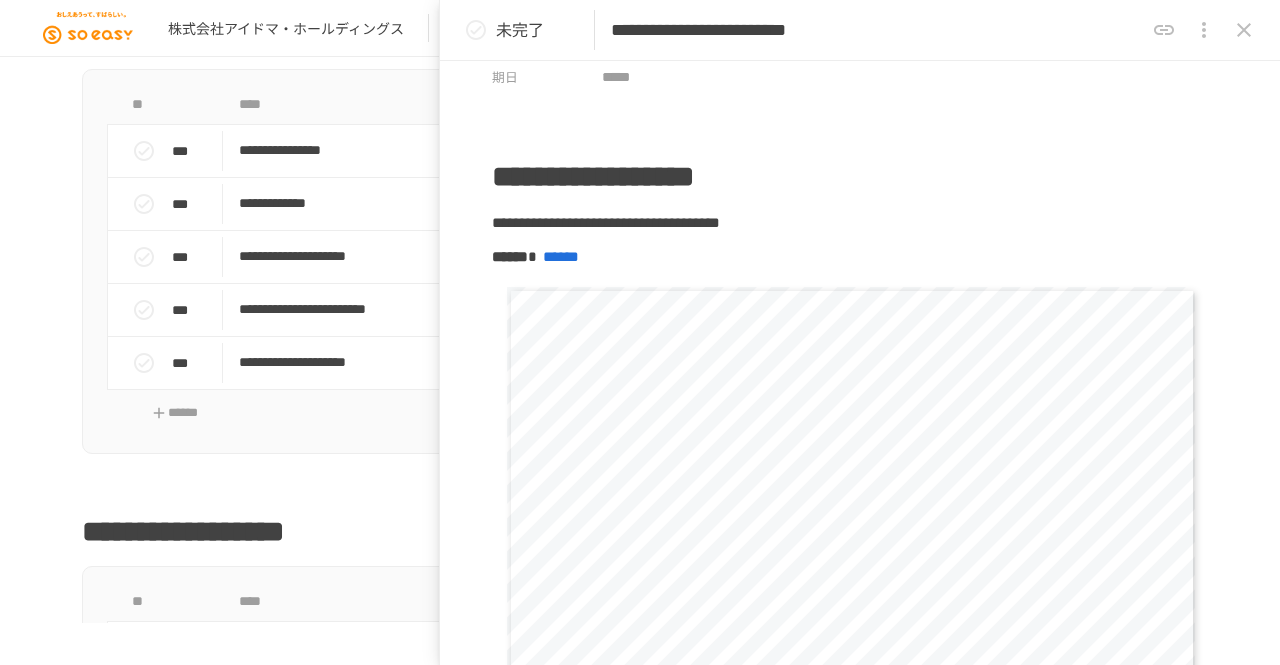 click 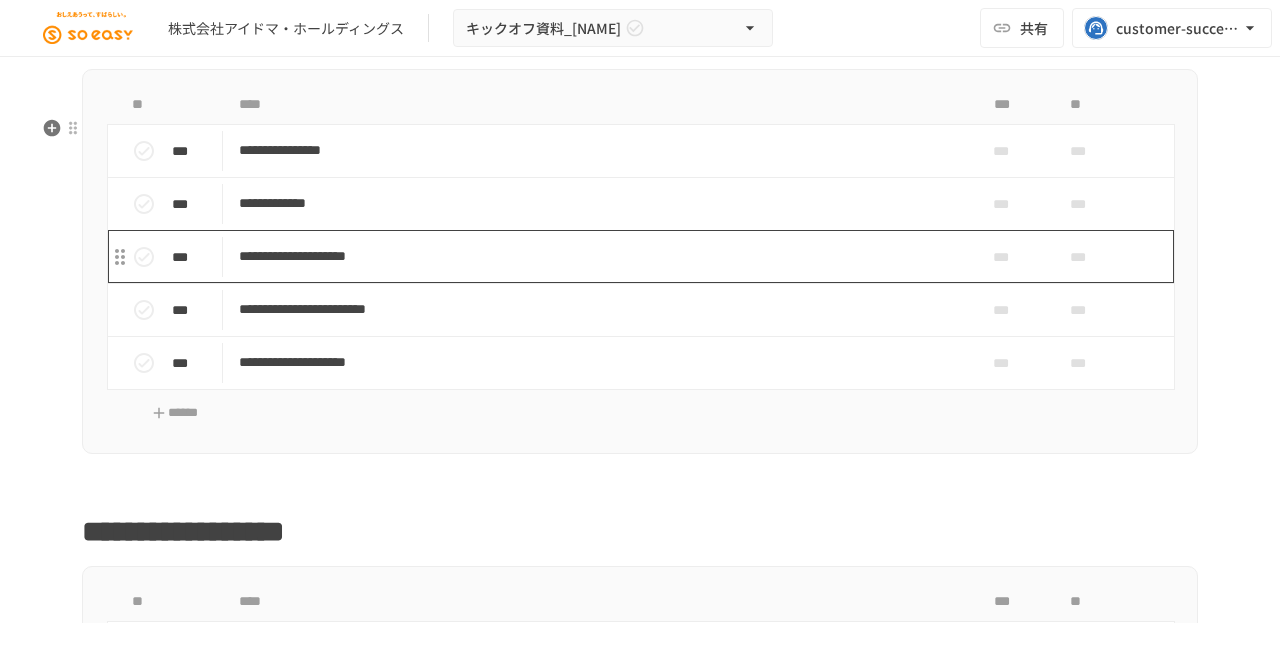 click on "**********" at bounding box center [598, 256] 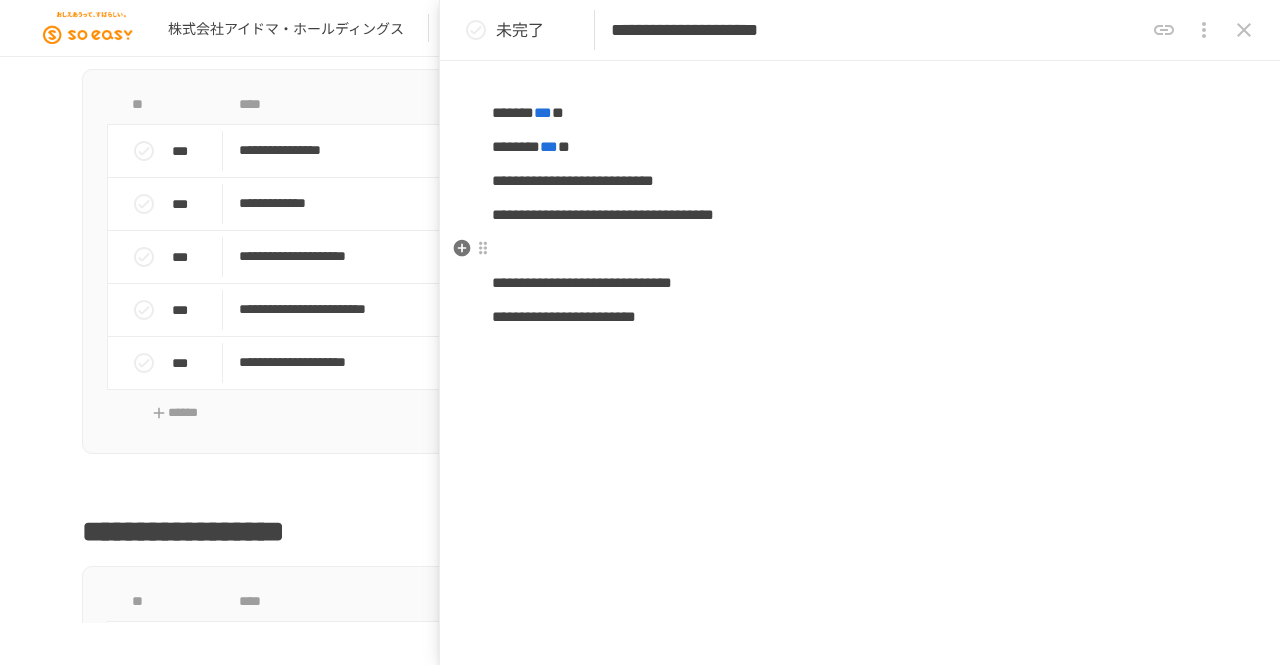 scroll, scrollTop: 122, scrollLeft: 0, axis: vertical 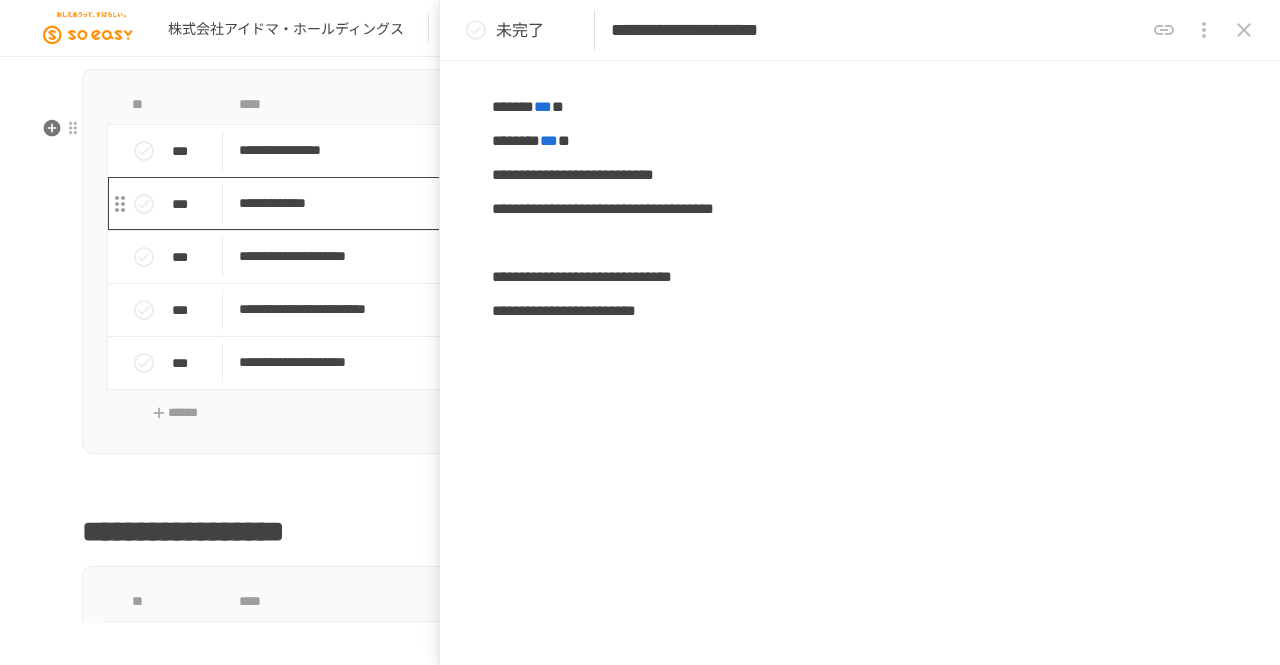click on "**********" at bounding box center [598, 203] 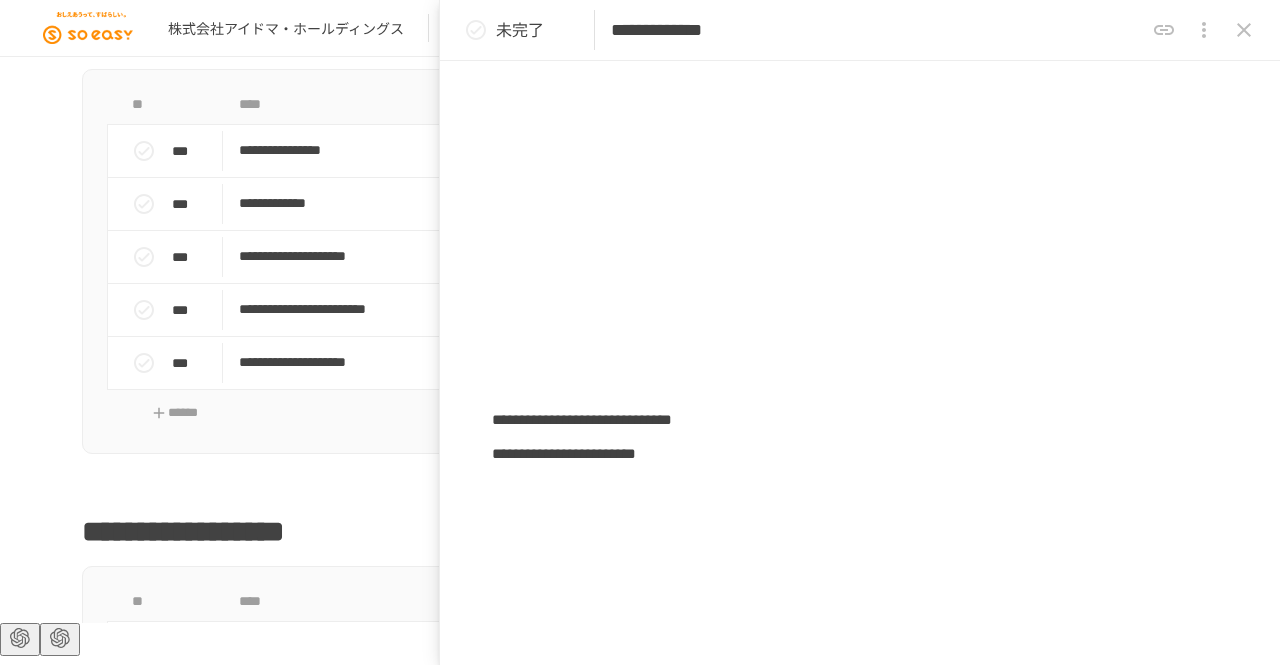 scroll, scrollTop: 948, scrollLeft: 0, axis: vertical 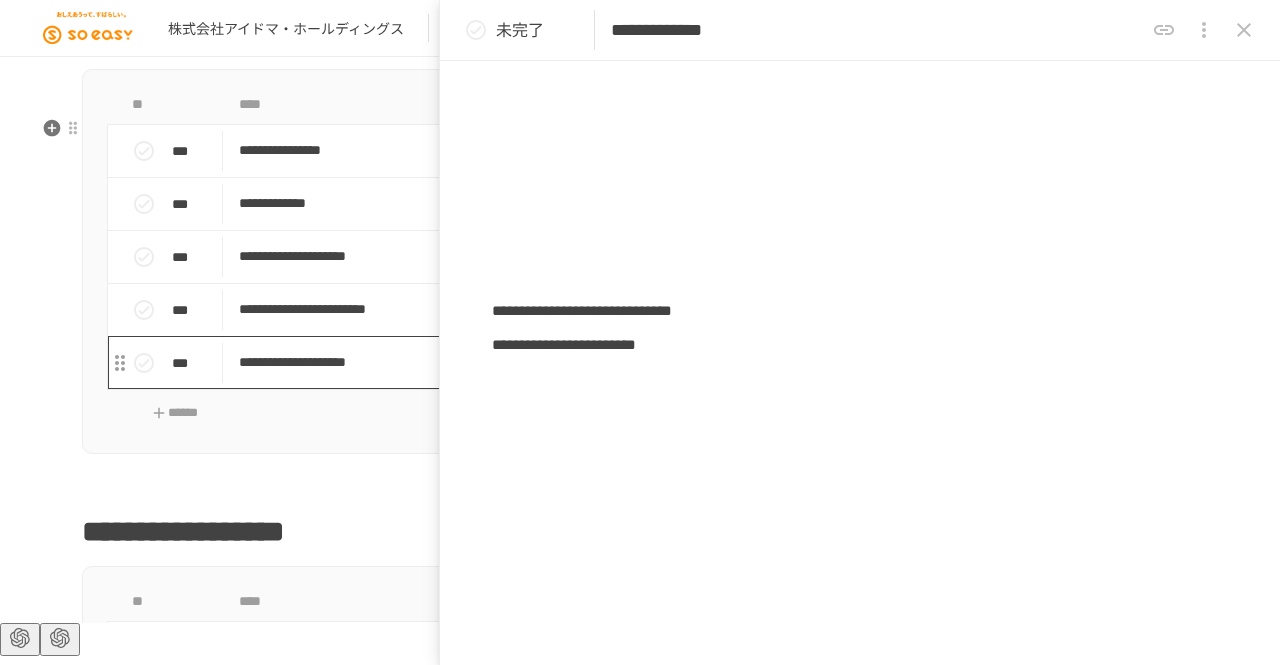 click on "**********" at bounding box center [598, 362] 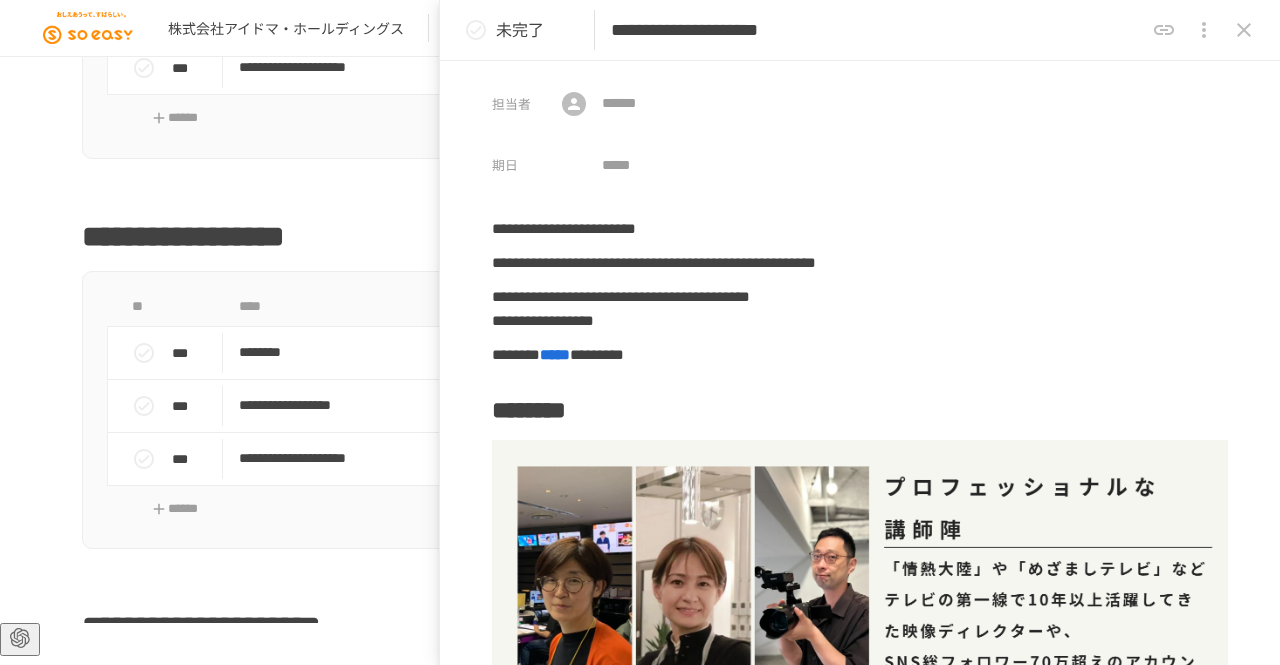 scroll, scrollTop: 1722, scrollLeft: 0, axis: vertical 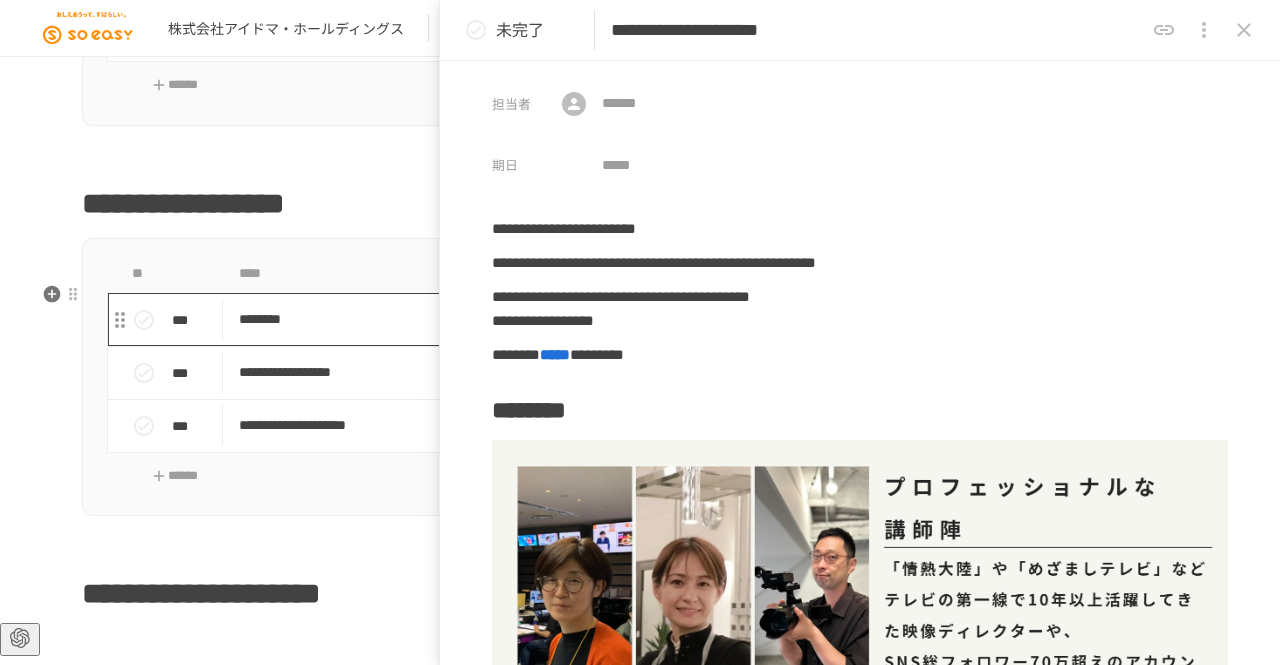 click on "********" at bounding box center [598, 319] 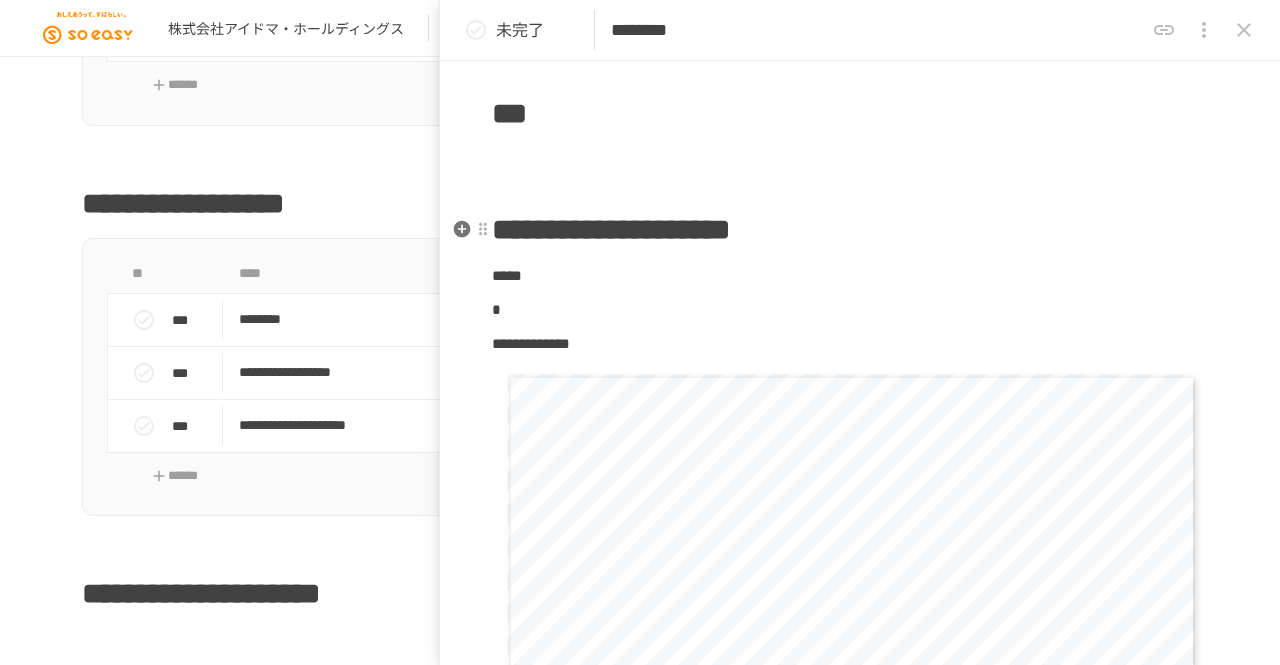 scroll, scrollTop: 189, scrollLeft: 0, axis: vertical 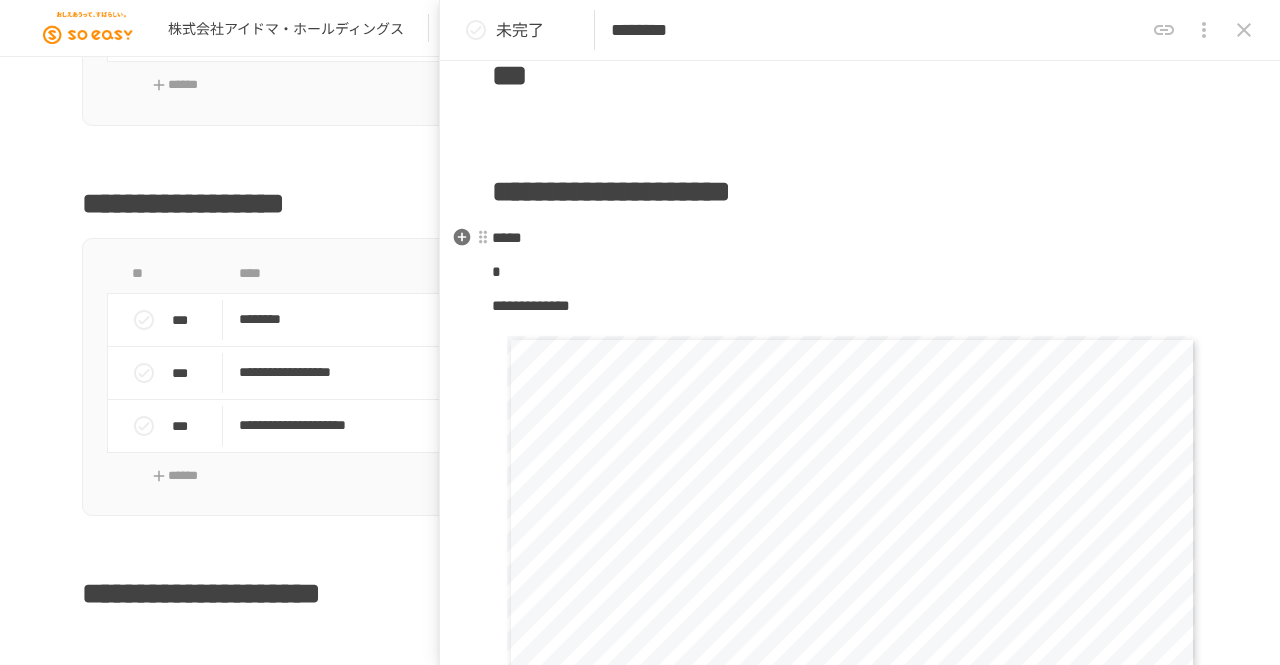 click on "*****" at bounding box center [860, 238] 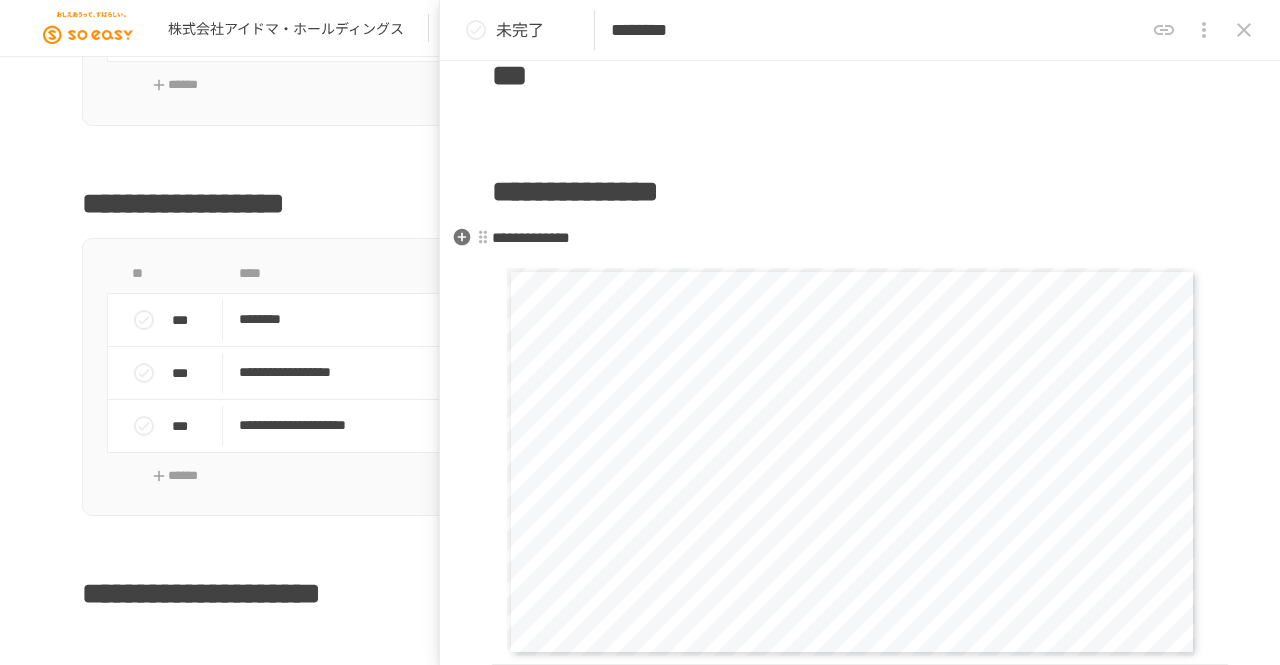 click on "**********" at bounding box center [860, 238] 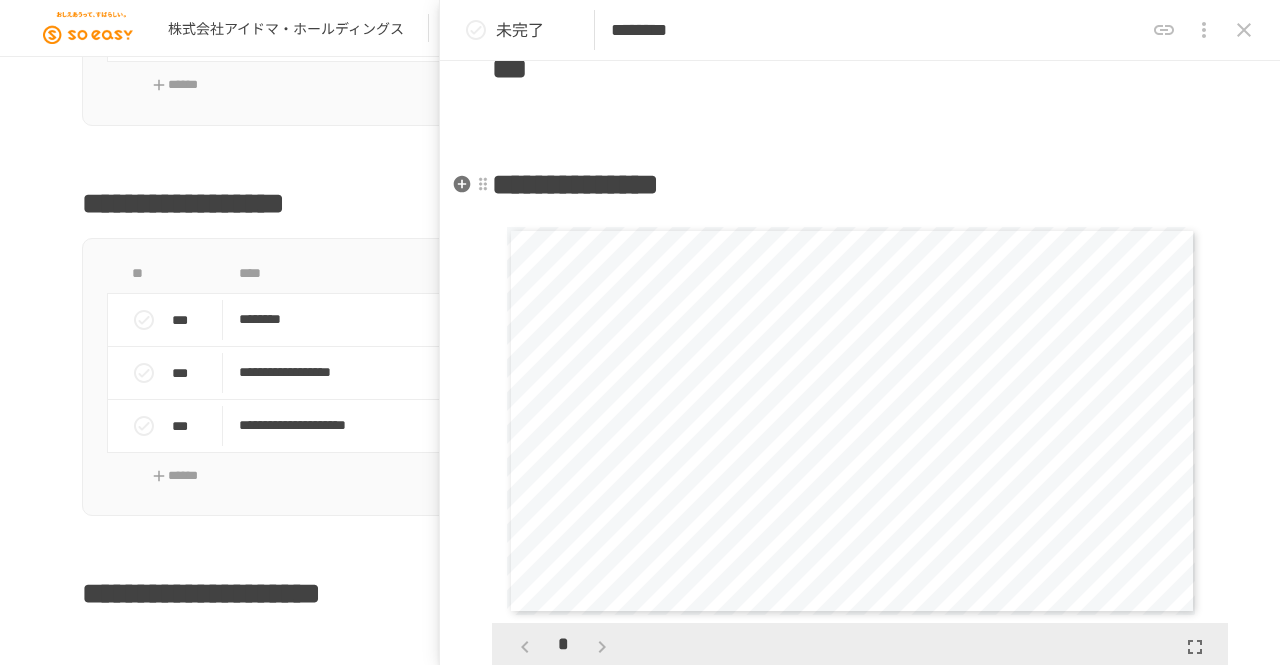 scroll, scrollTop: 136, scrollLeft: 0, axis: vertical 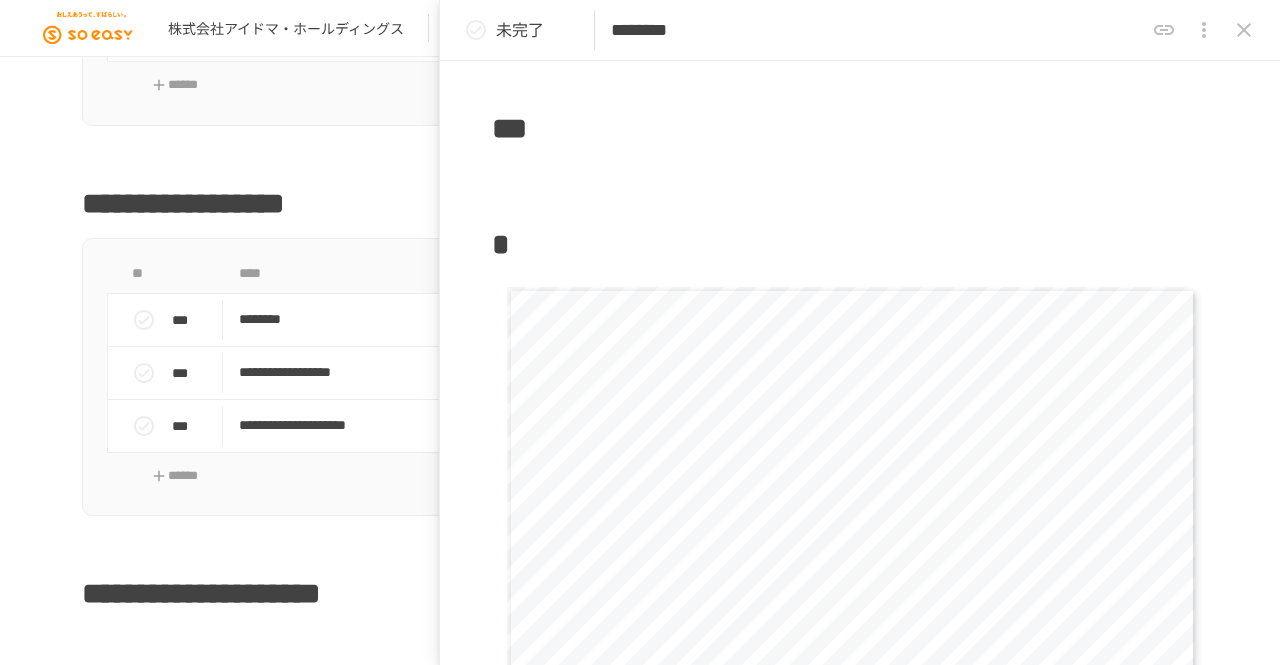 type 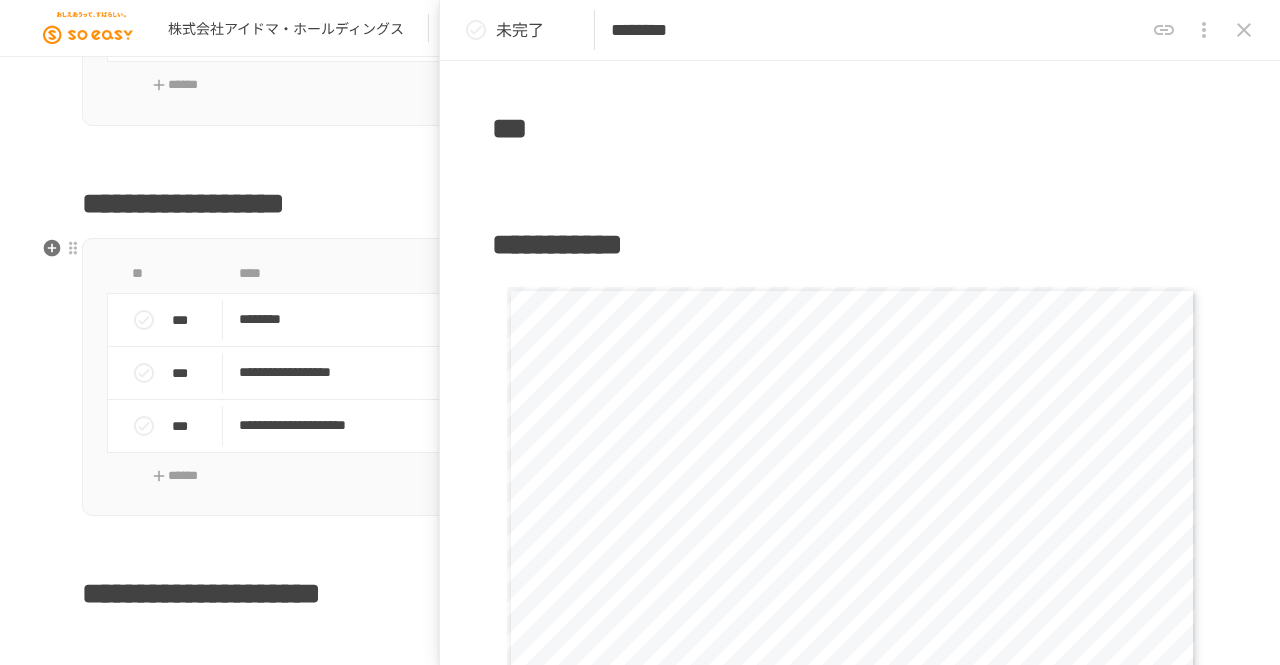 click on "**********" at bounding box center [640, 1091] 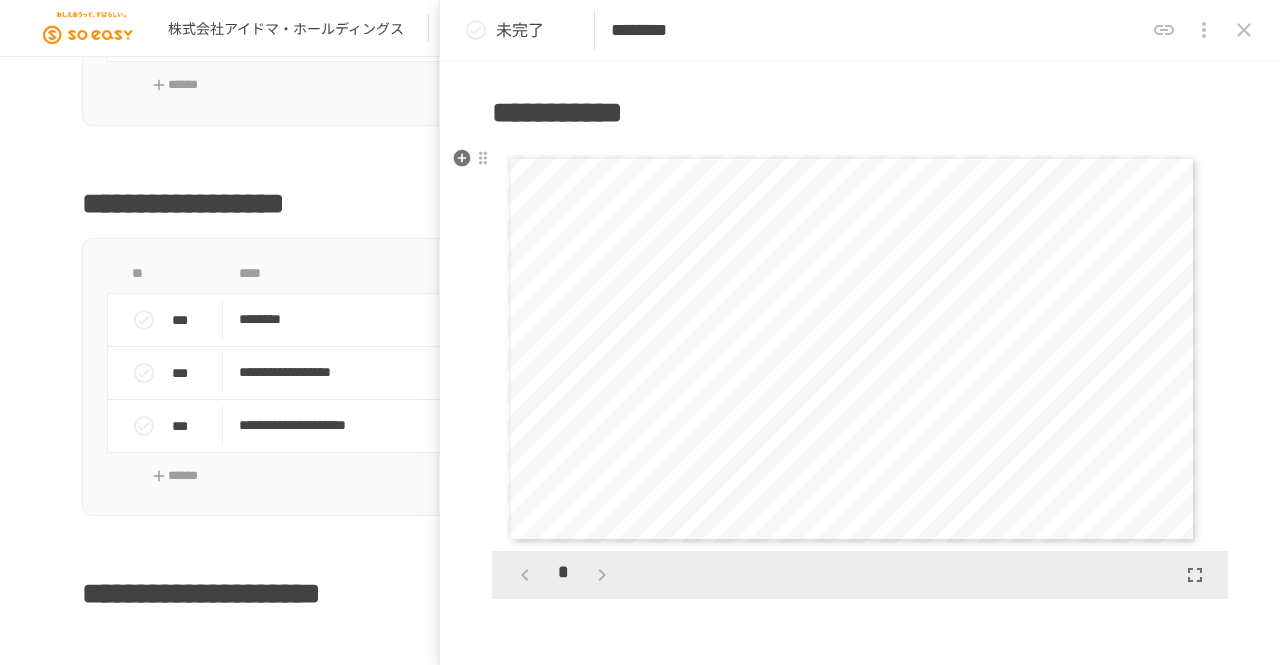 scroll, scrollTop: 268, scrollLeft: 0, axis: vertical 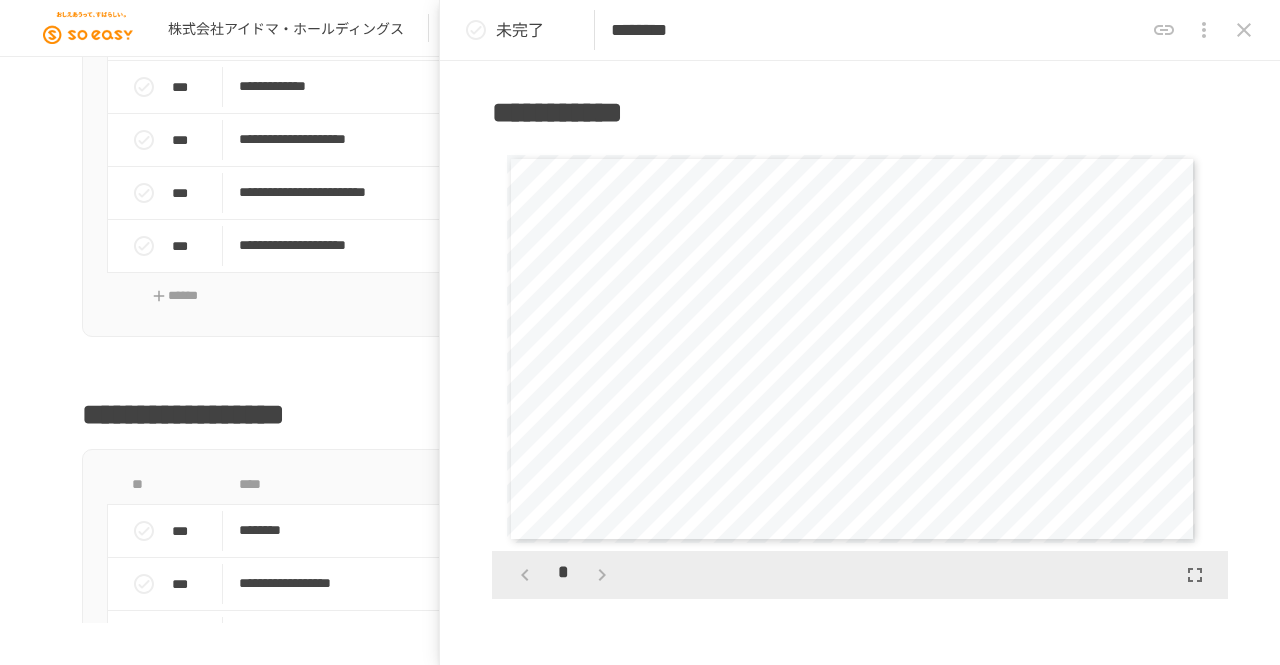 click 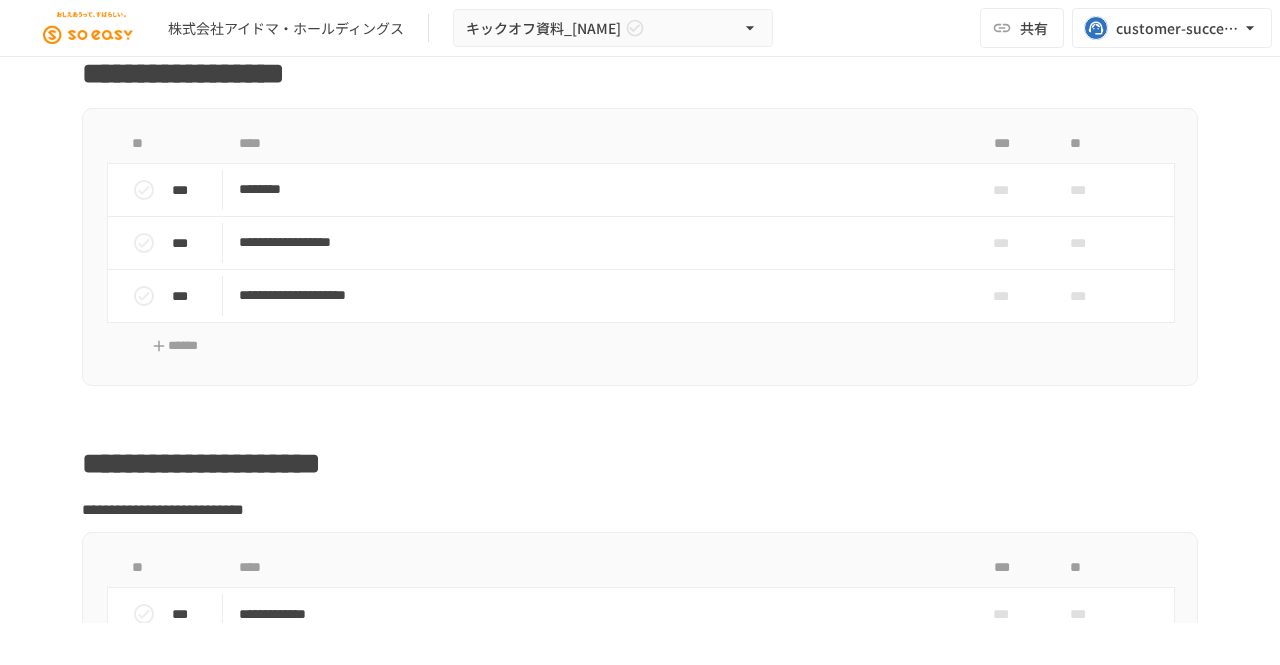 scroll, scrollTop: 1857, scrollLeft: 0, axis: vertical 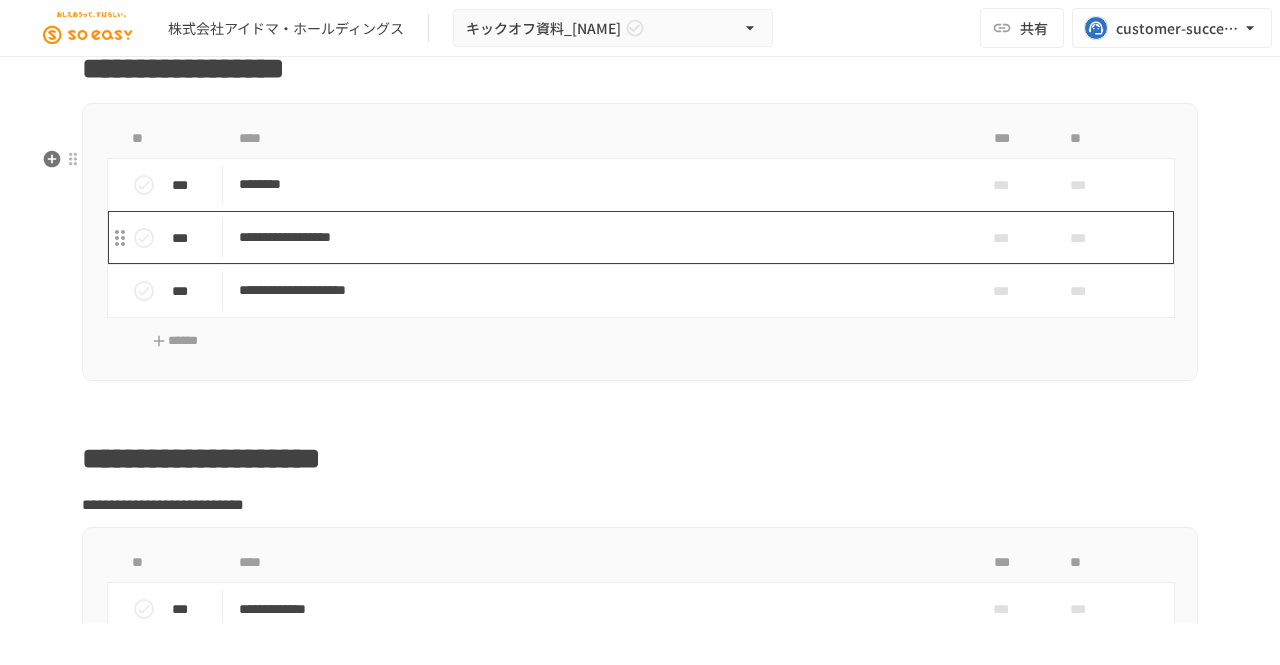 click on "**********" at bounding box center [598, 237] 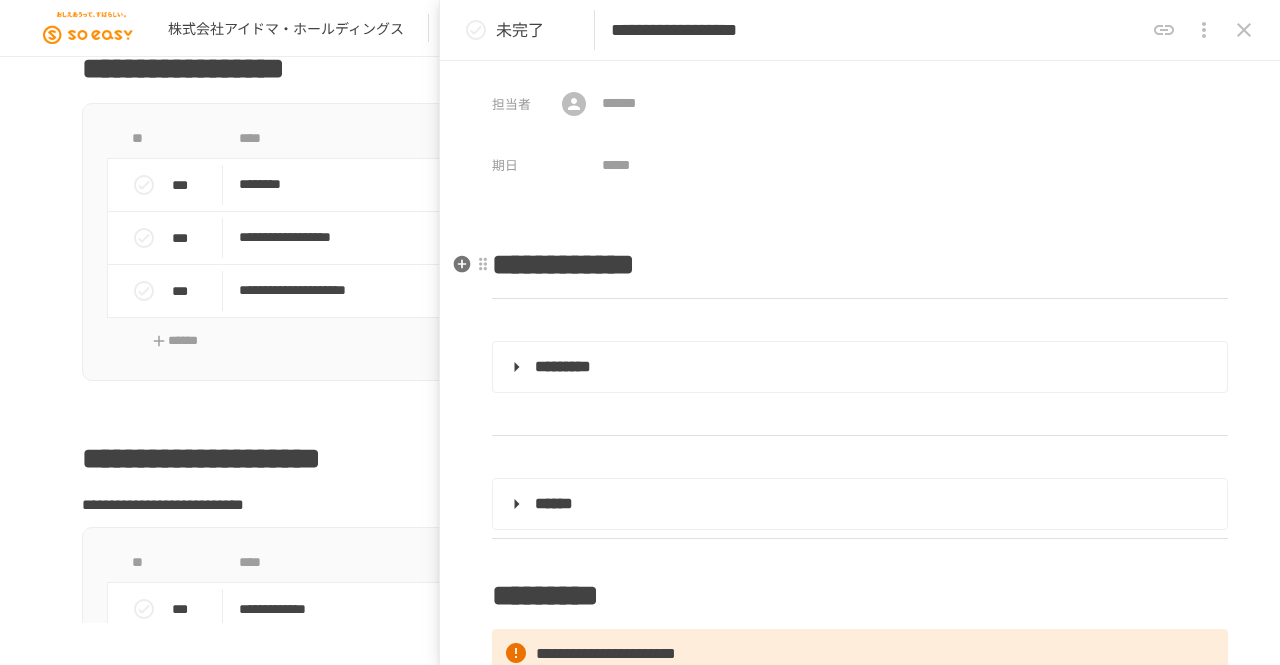 scroll, scrollTop: 252, scrollLeft: 0, axis: vertical 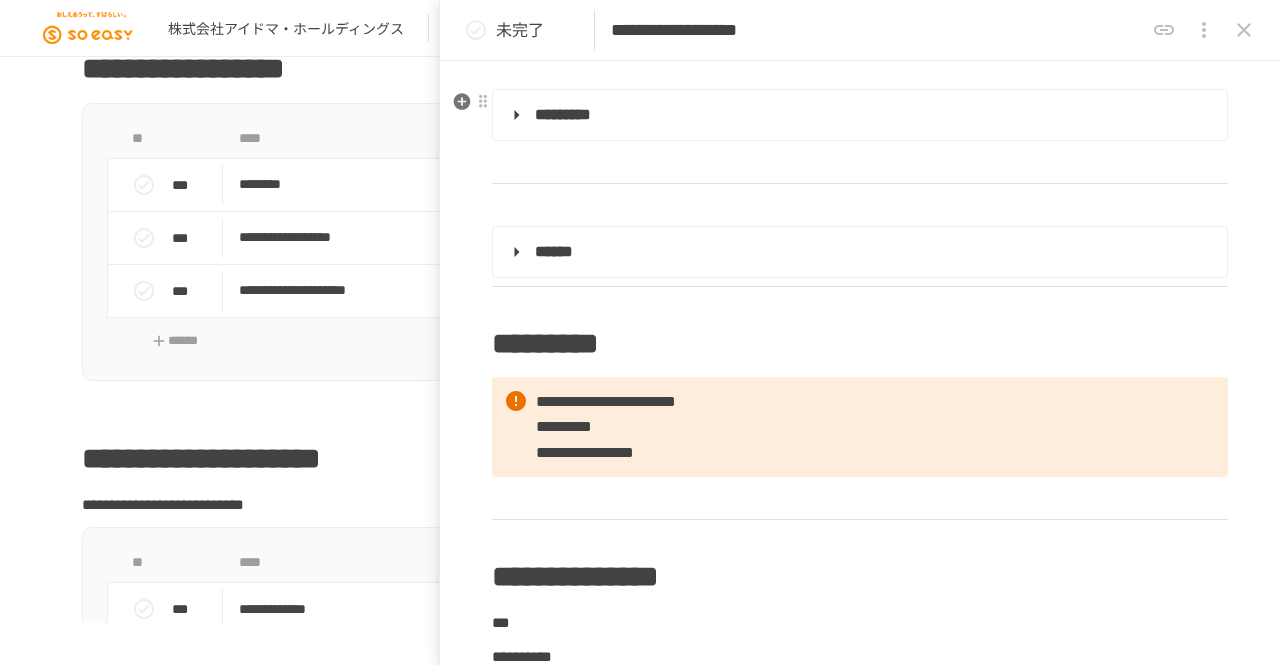 click on "*********" at bounding box center [858, 115] 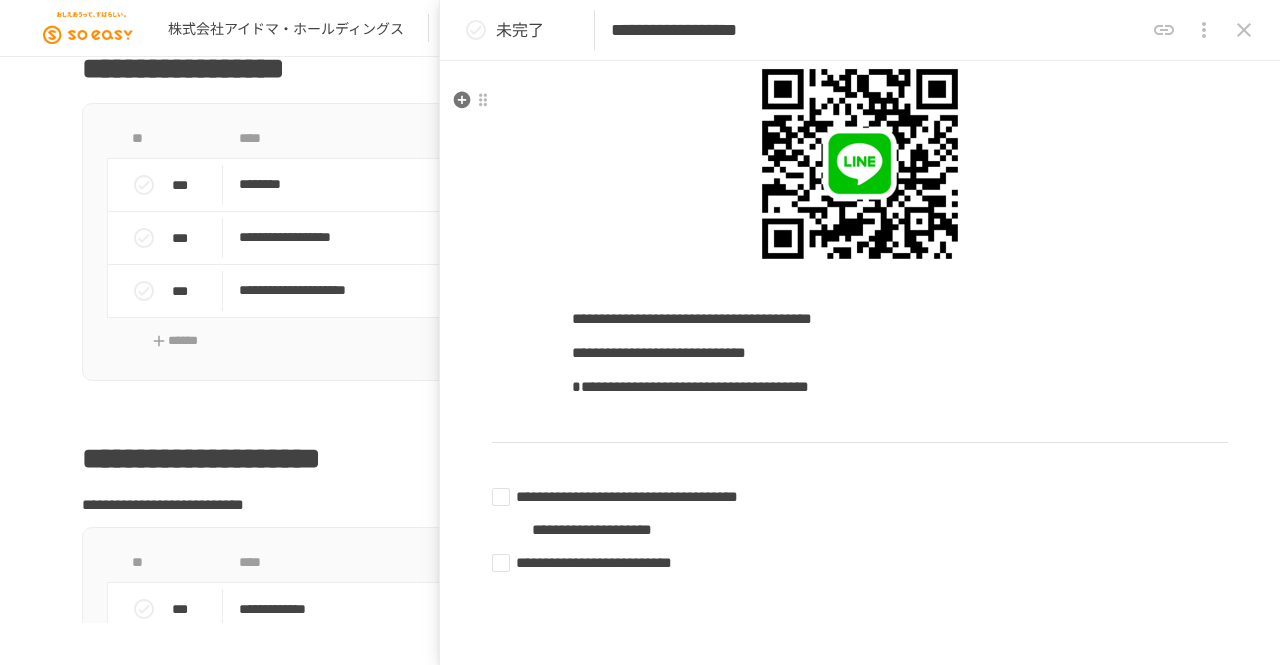 scroll, scrollTop: 2097, scrollLeft: 0, axis: vertical 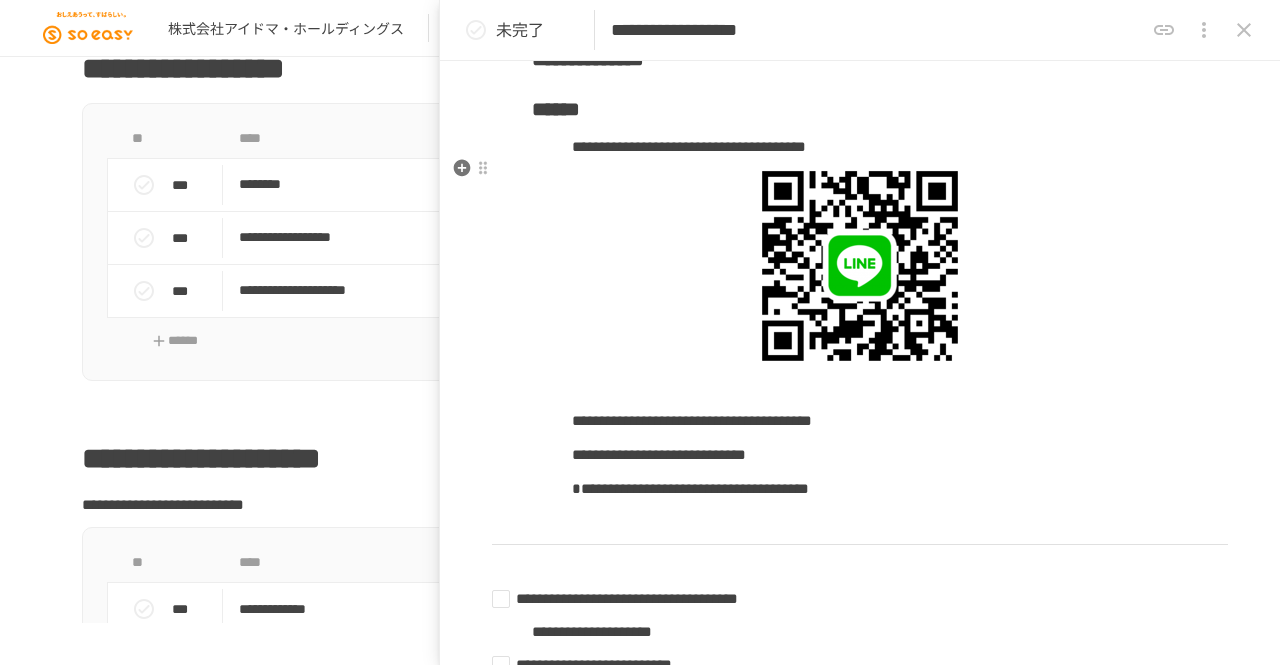 click on "**********" at bounding box center (689, 146) 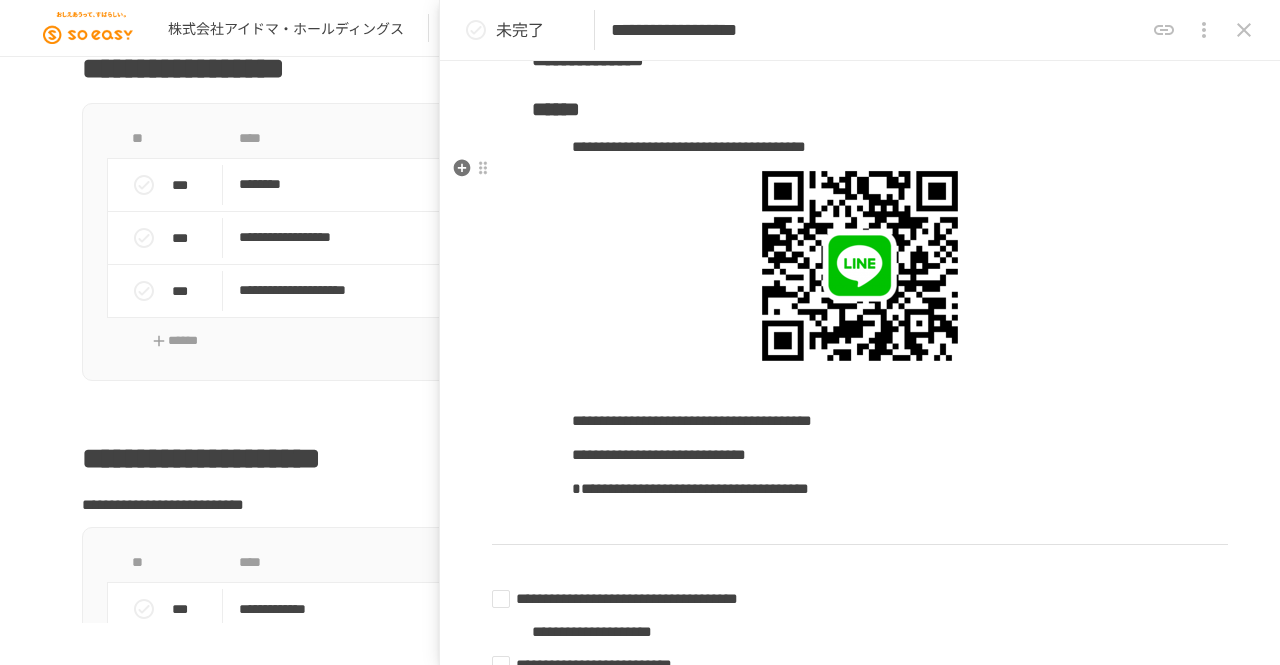 type 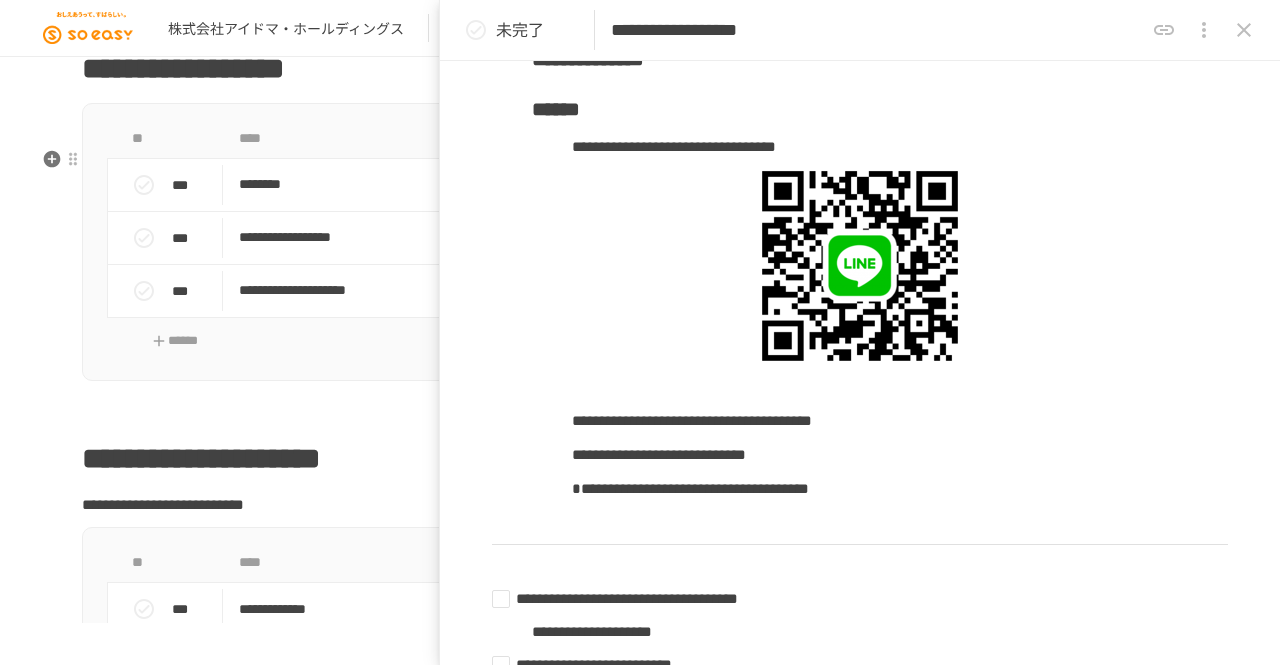 click on "**********" at bounding box center [640, 242] 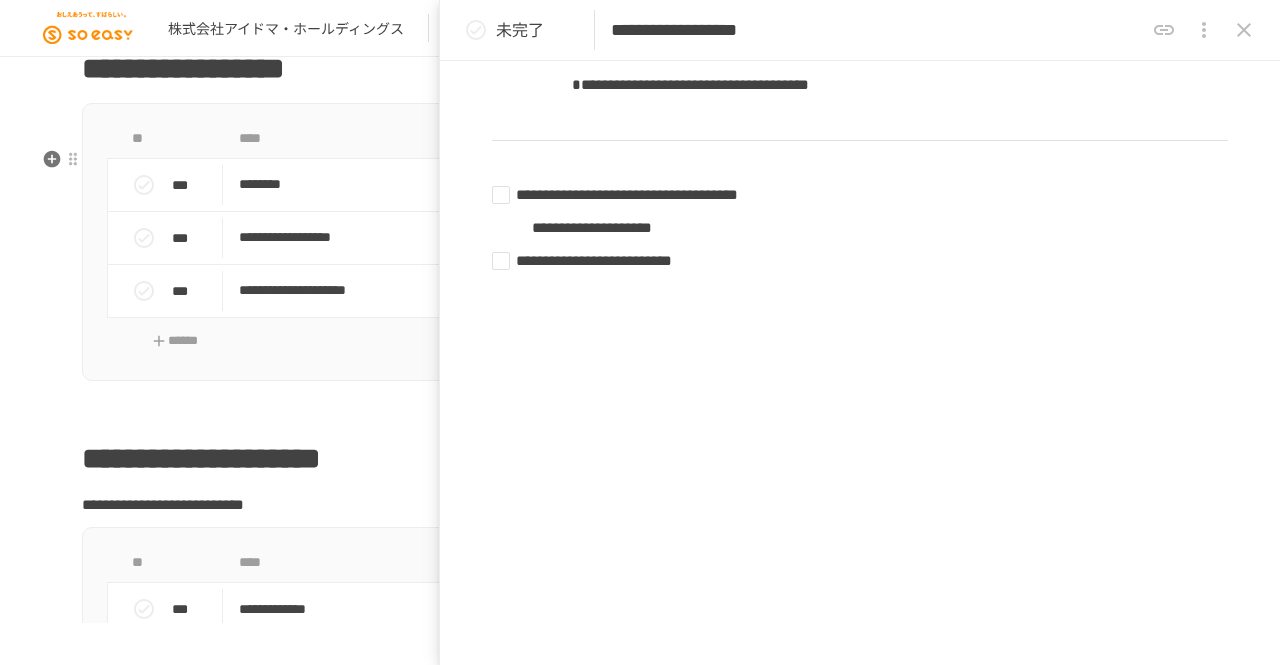 scroll, scrollTop: 2522, scrollLeft: 0, axis: vertical 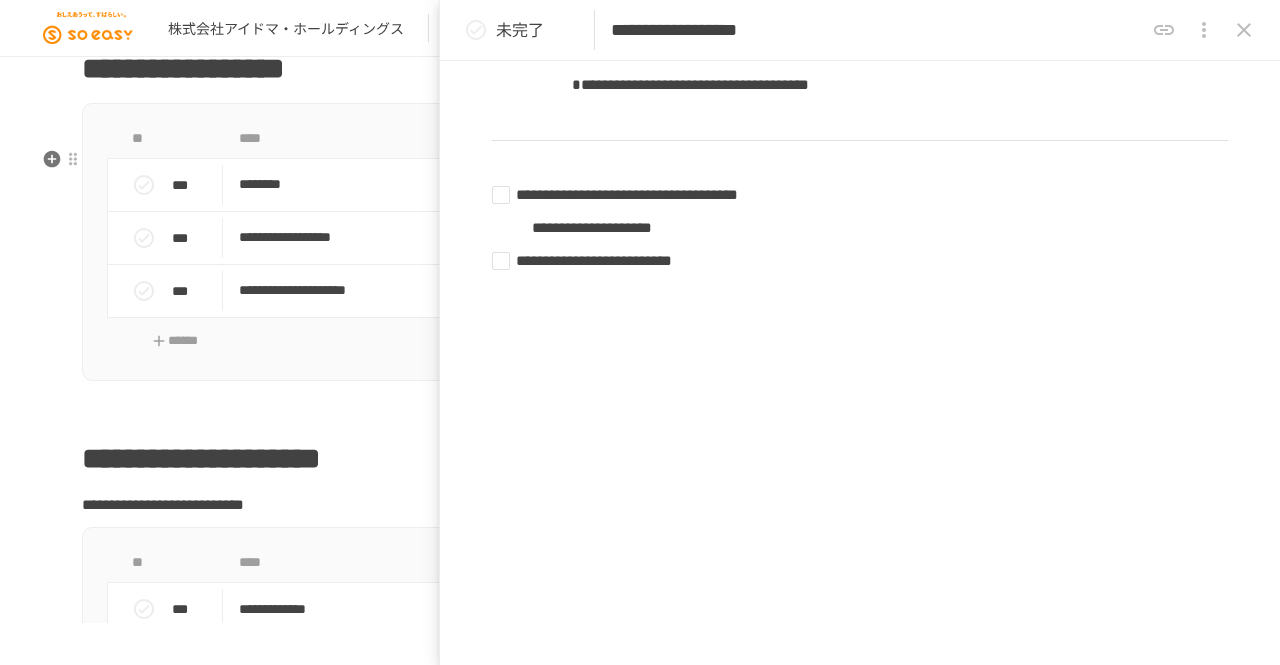 click on "**********" at bounding box center [640, 242] 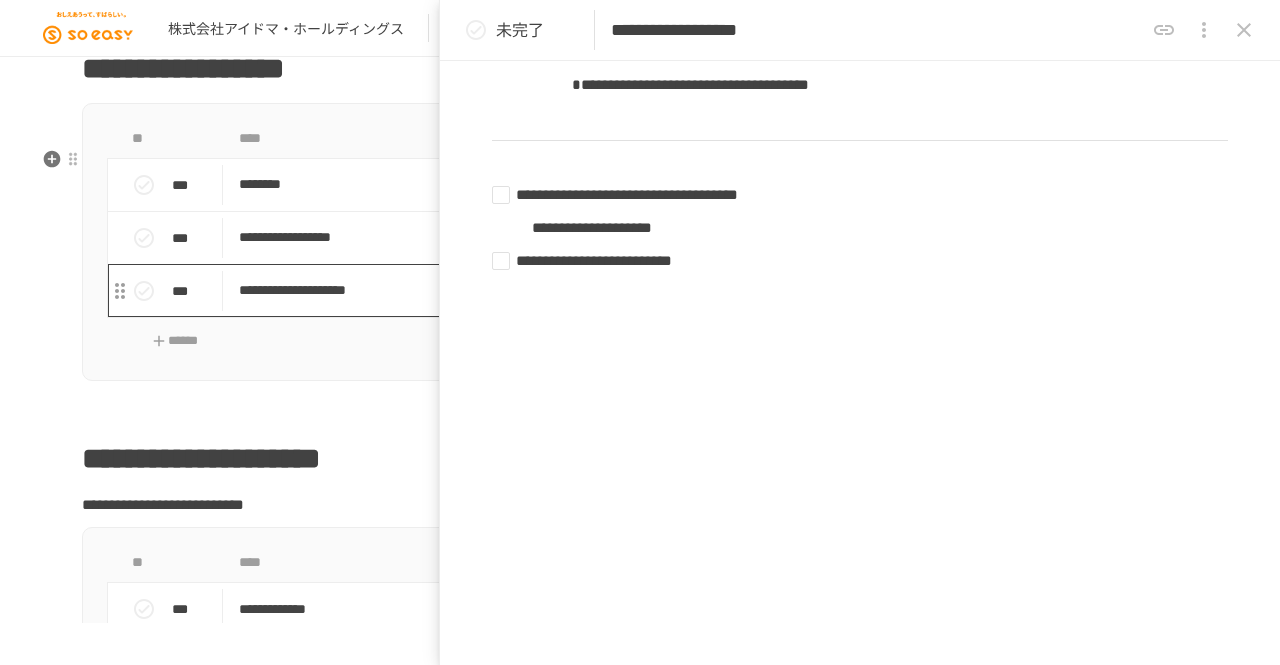 click on "**********" at bounding box center (598, 290) 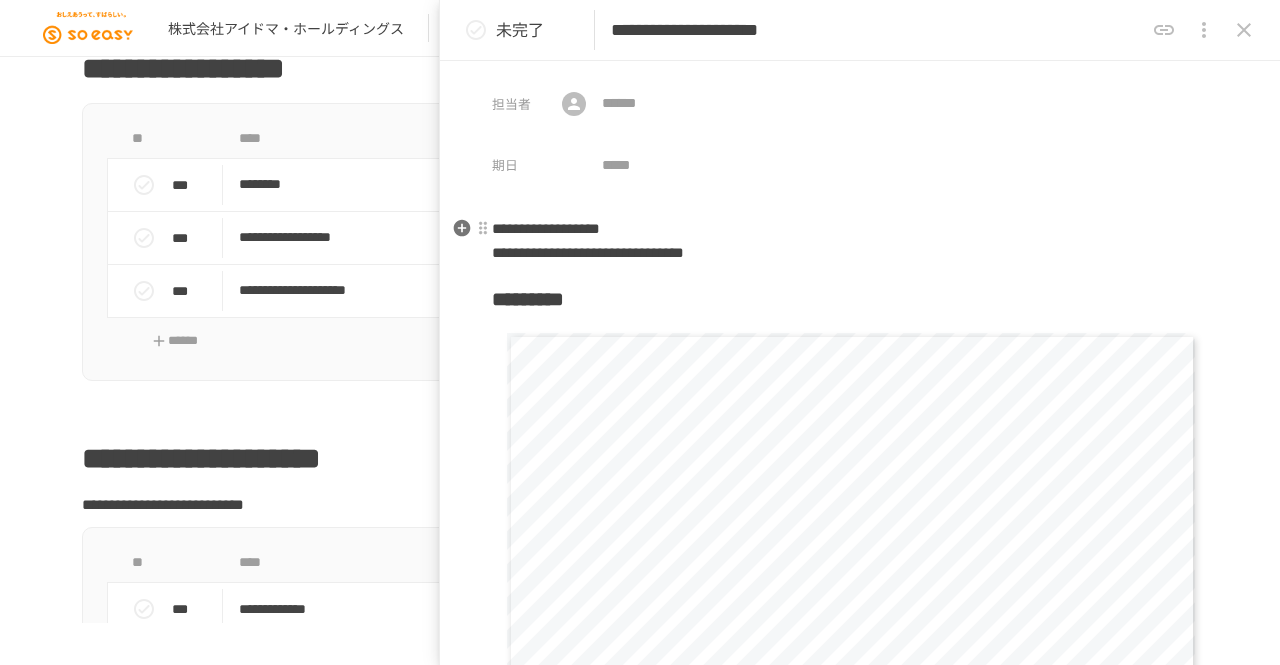 click on "**********" at bounding box center (546, 228) 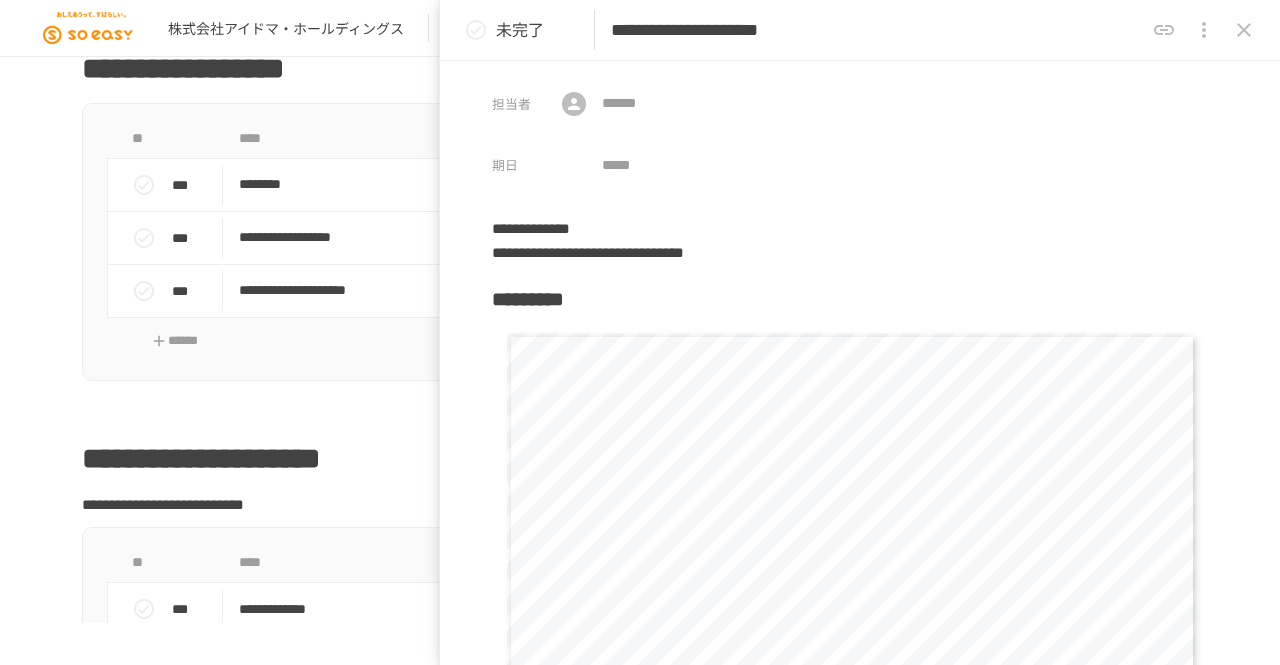 type 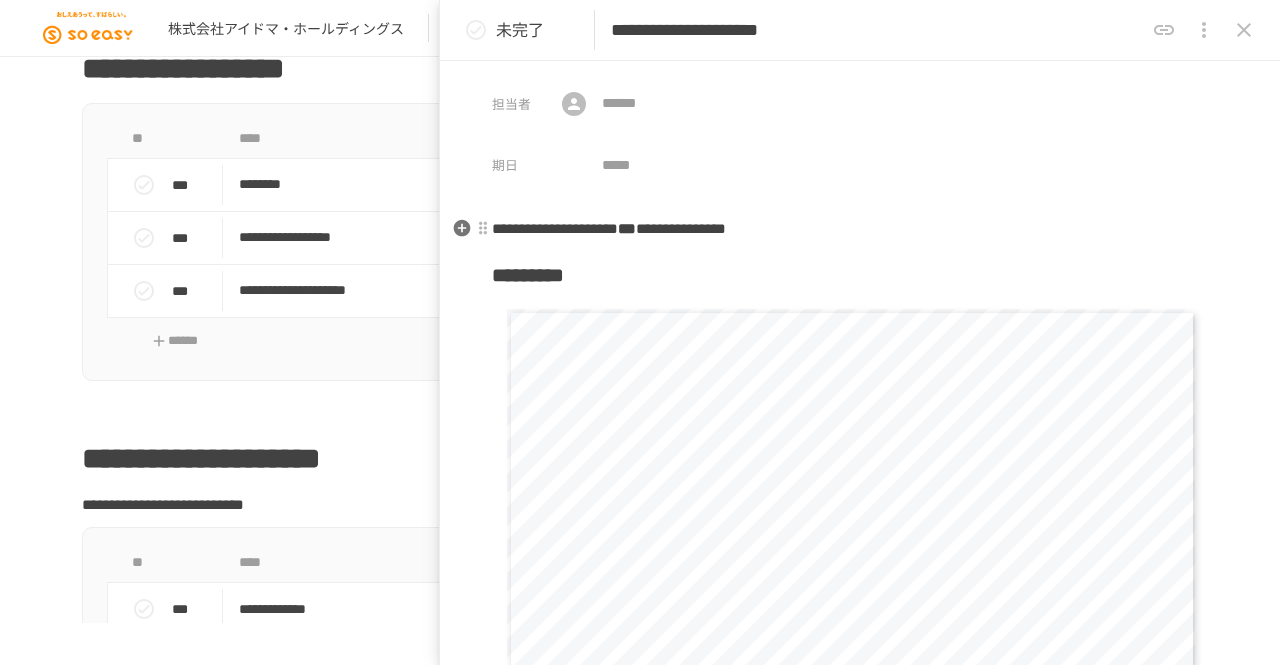 click on "**********" at bounding box center (555, 228) 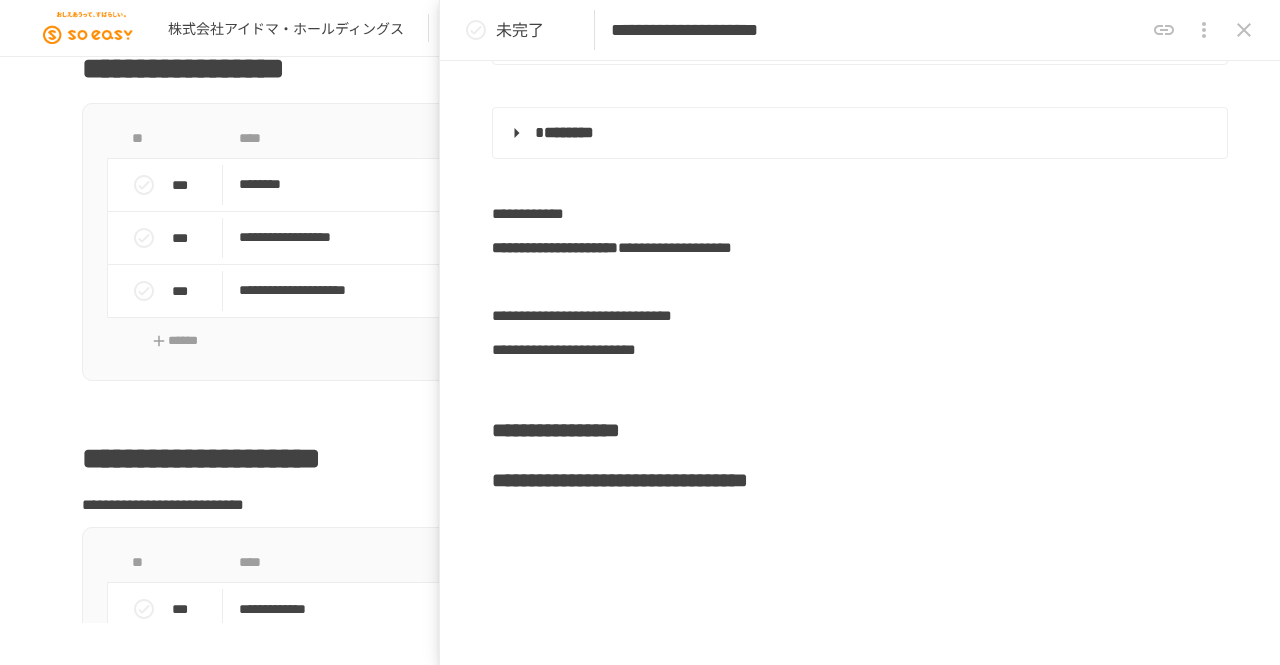 scroll, scrollTop: 1208, scrollLeft: 0, axis: vertical 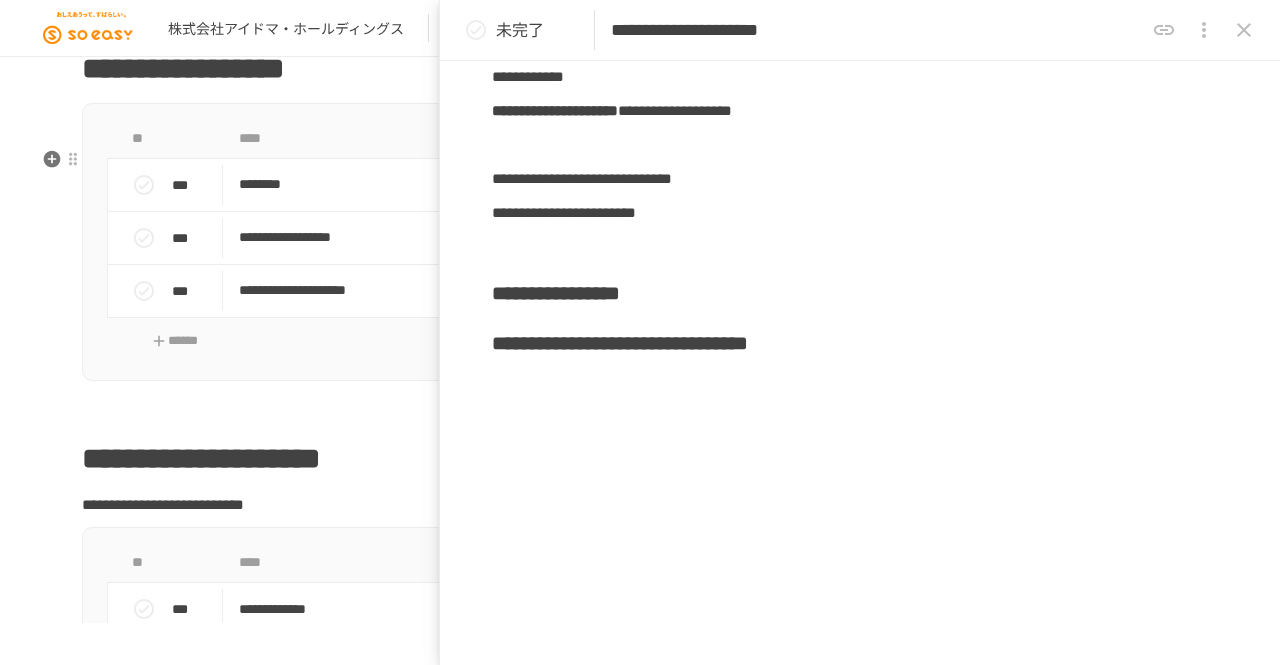 click on "**********" at bounding box center [640, 956] 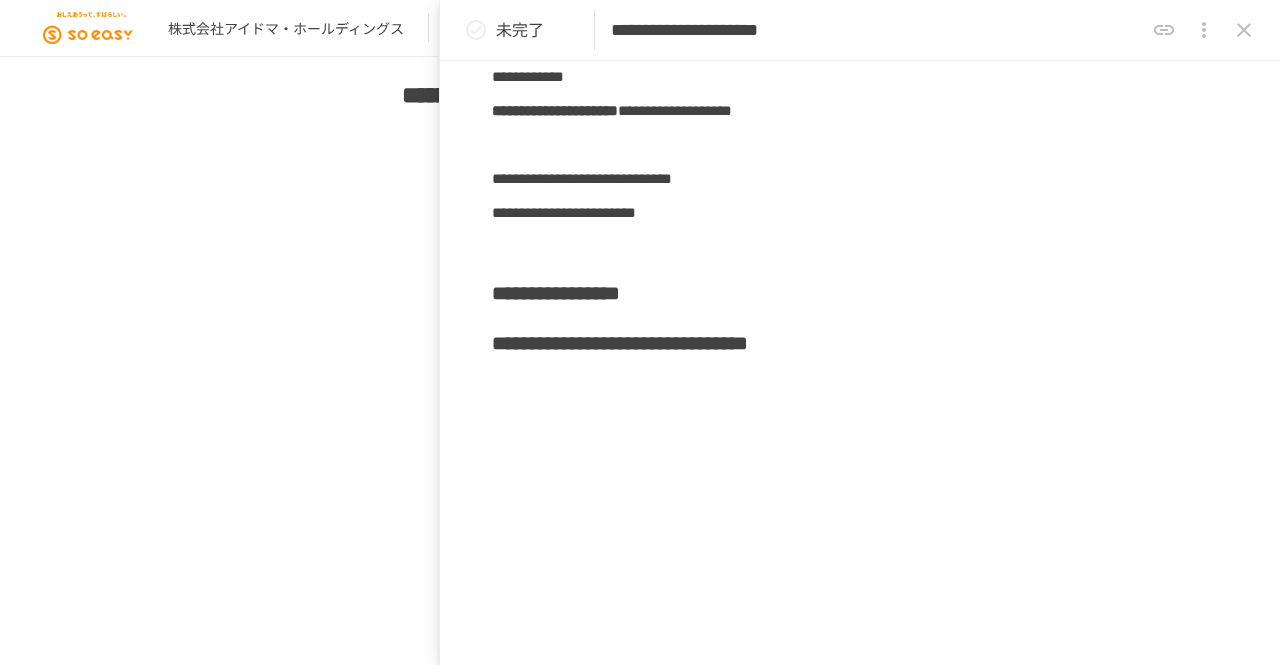 scroll, scrollTop: 5388, scrollLeft: 0, axis: vertical 